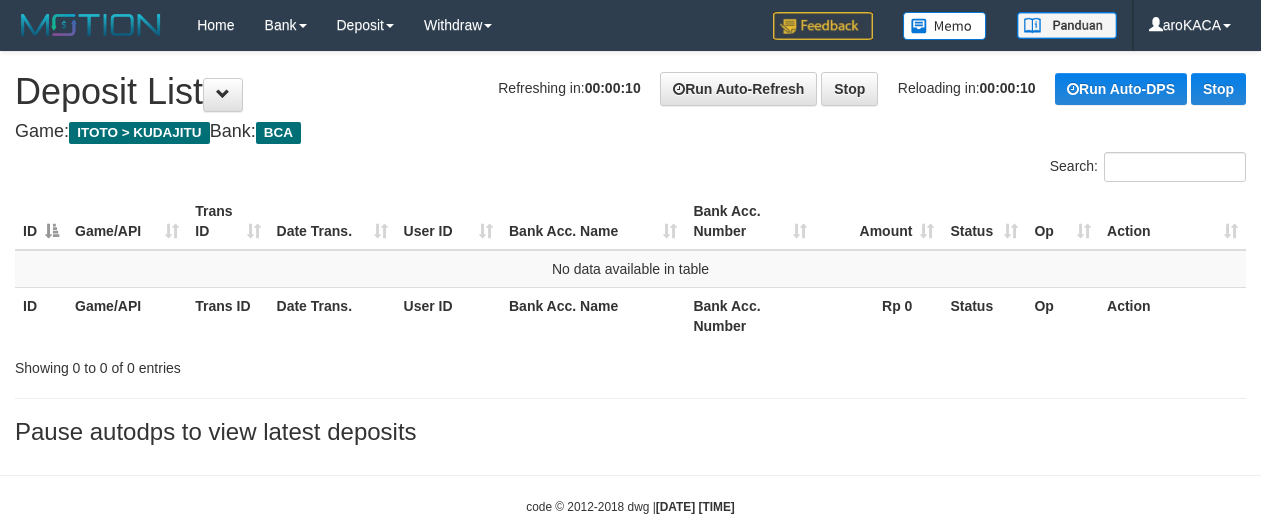 scroll, scrollTop: 0, scrollLeft: 0, axis: both 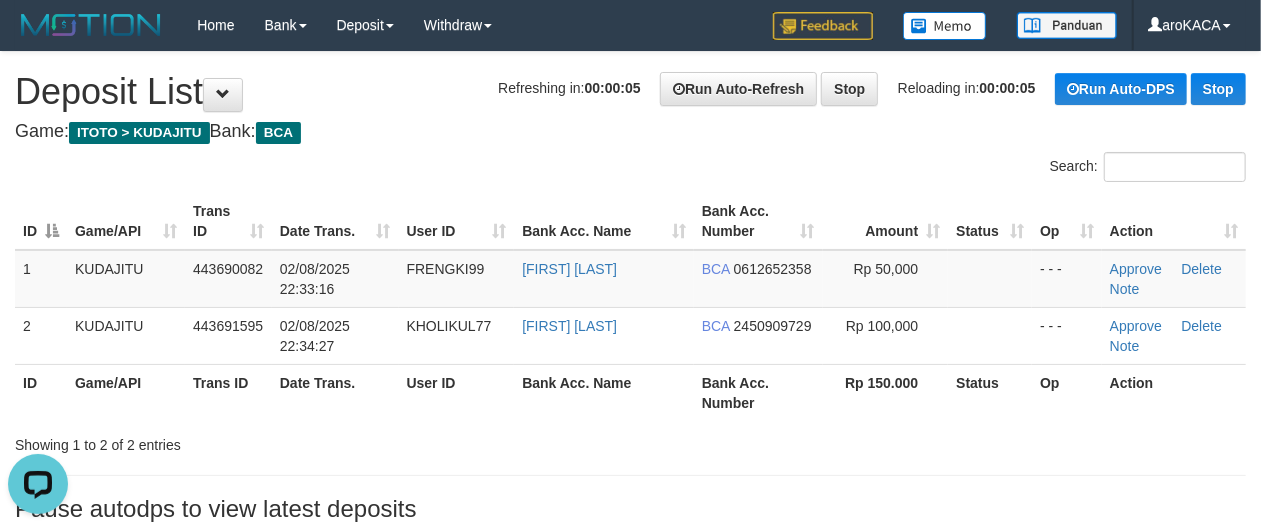 click on "Search:" at bounding box center (630, 169) 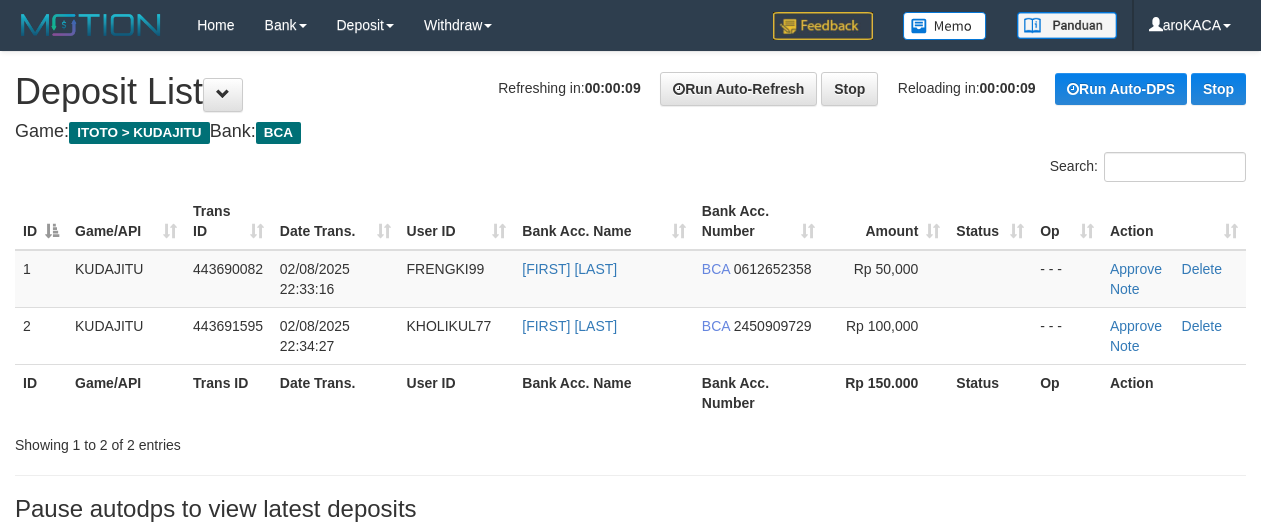 scroll, scrollTop: 0, scrollLeft: 0, axis: both 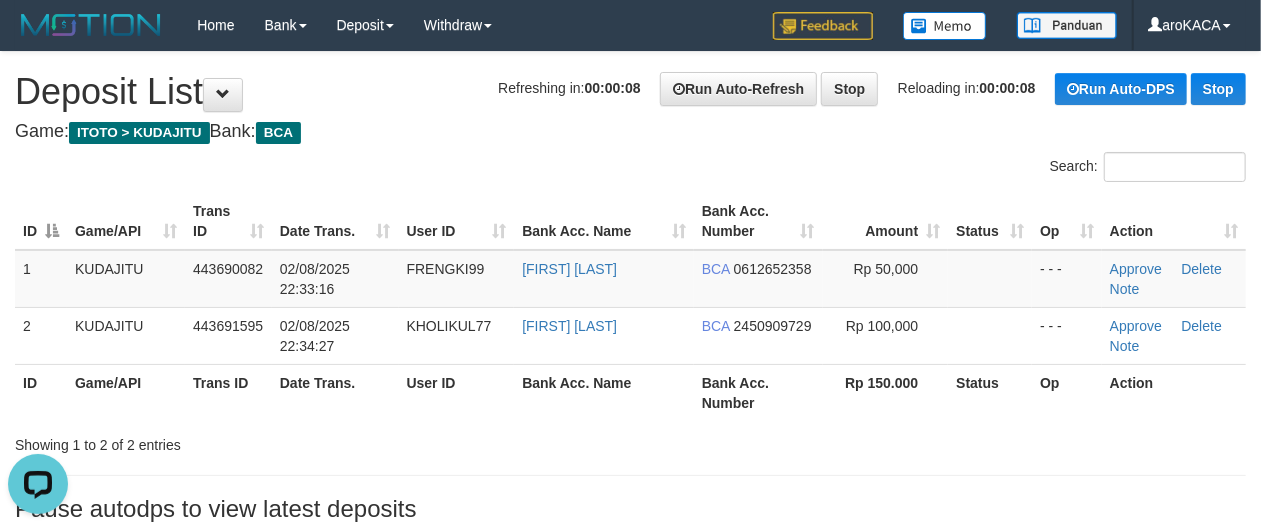 click on "Game:   ITOTO > KUDAJITU    		Bank:   BCA" at bounding box center [630, 132] 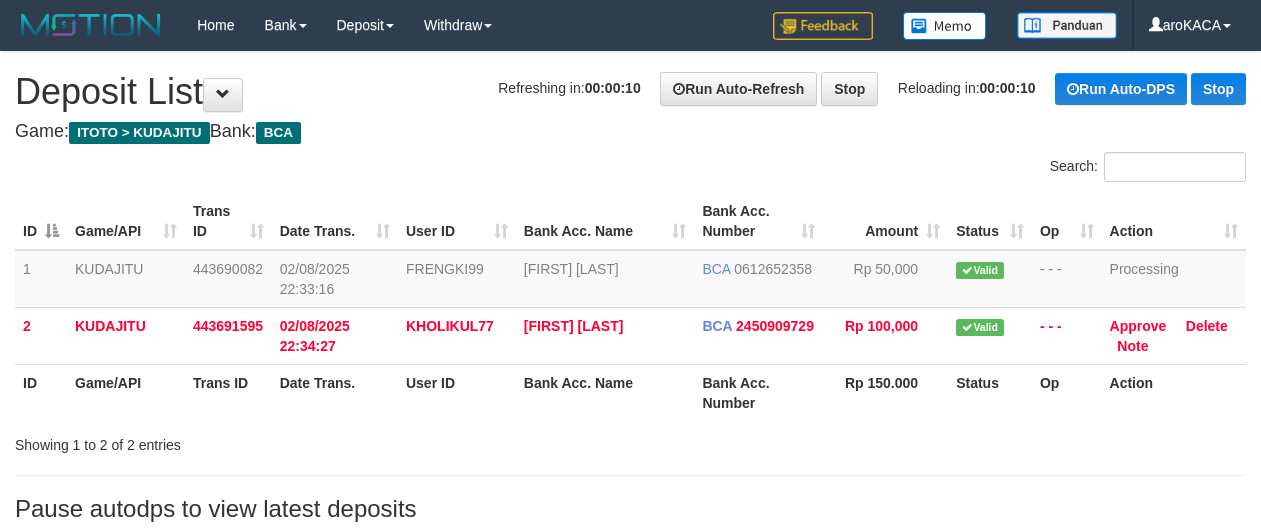 scroll, scrollTop: 0, scrollLeft: 0, axis: both 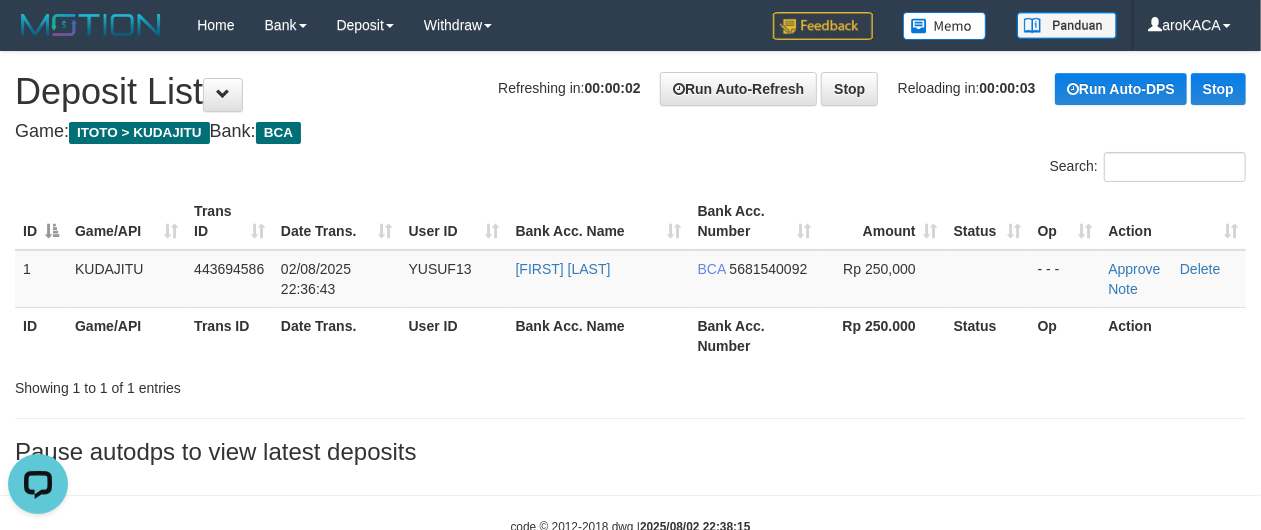 click on "Game:   ITOTO > KUDAJITU    		Bank:   BCA" at bounding box center [630, 132] 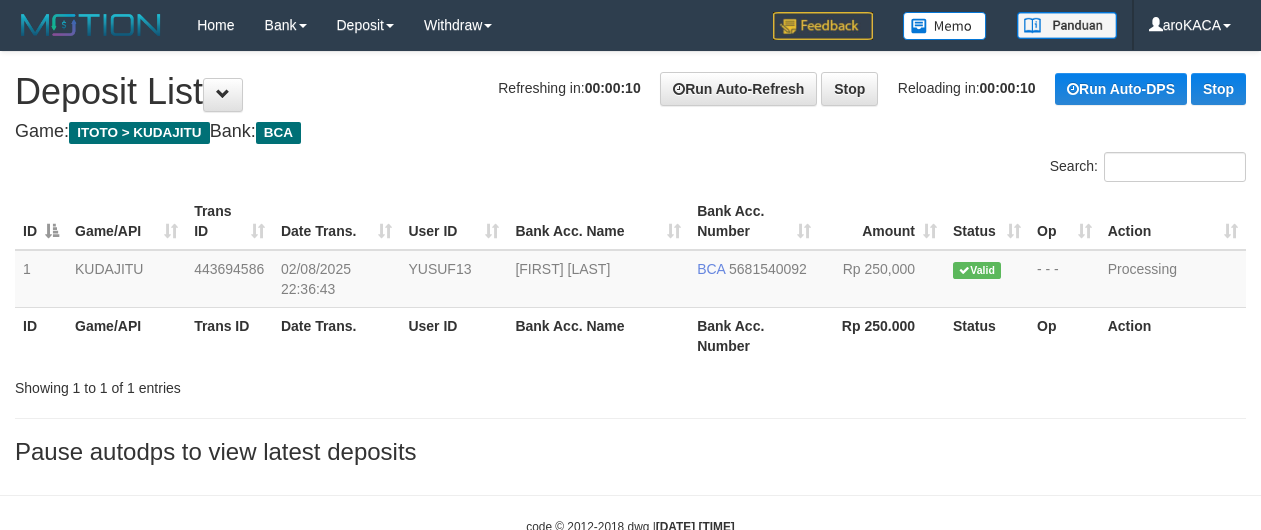 scroll, scrollTop: 0, scrollLeft: 0, axis: both 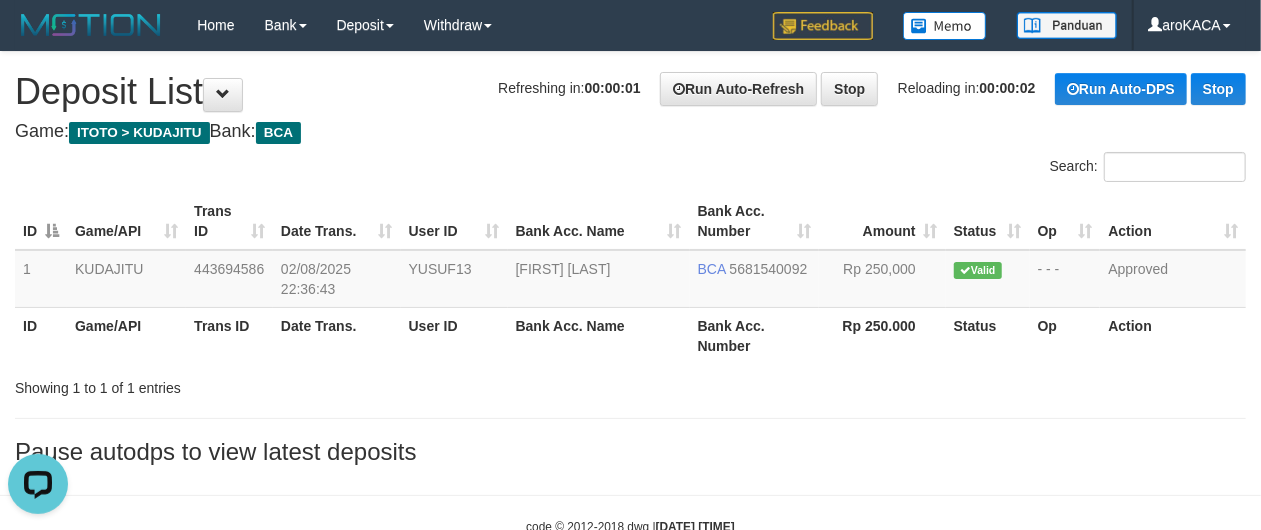 click on "Search:" at bounding box center [946, 169] 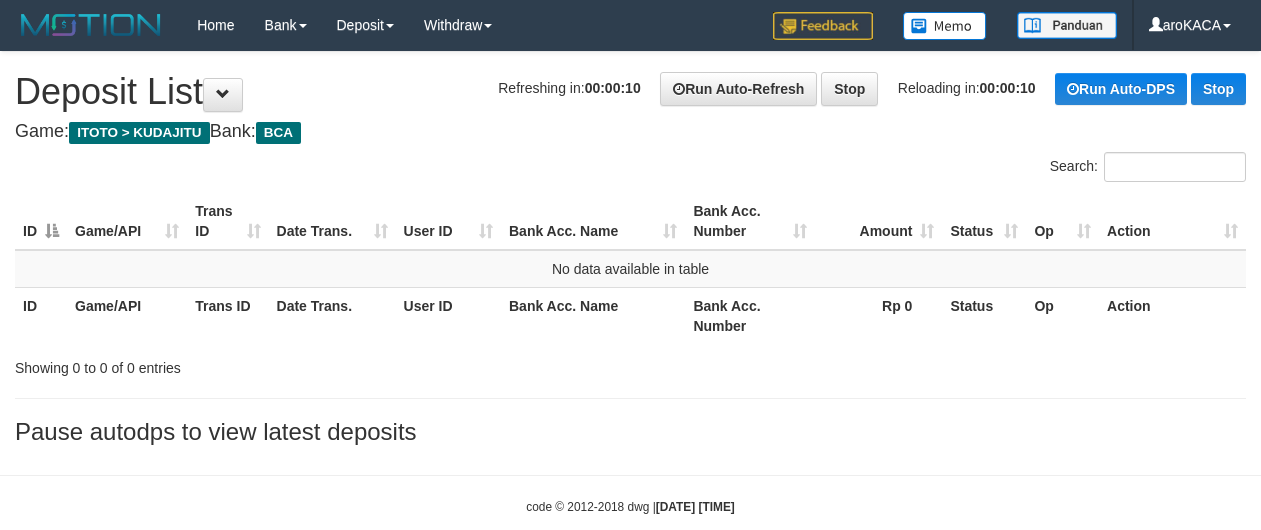 scroll, scrollTop: 0, scrollLeft: 0, axis: both 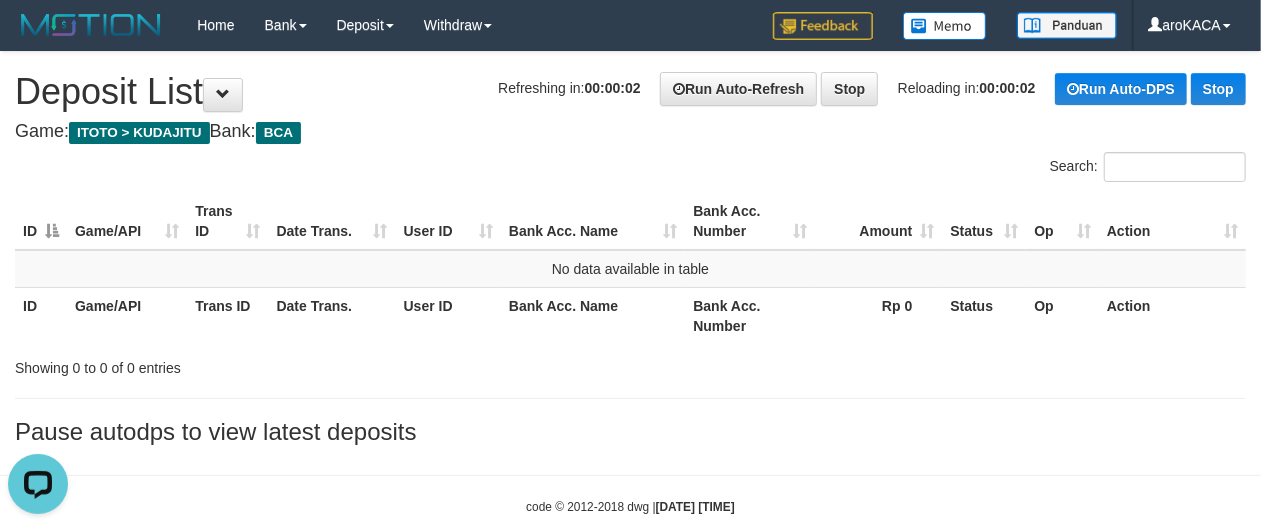 click on "Search:" at bounding box center [630, 169] 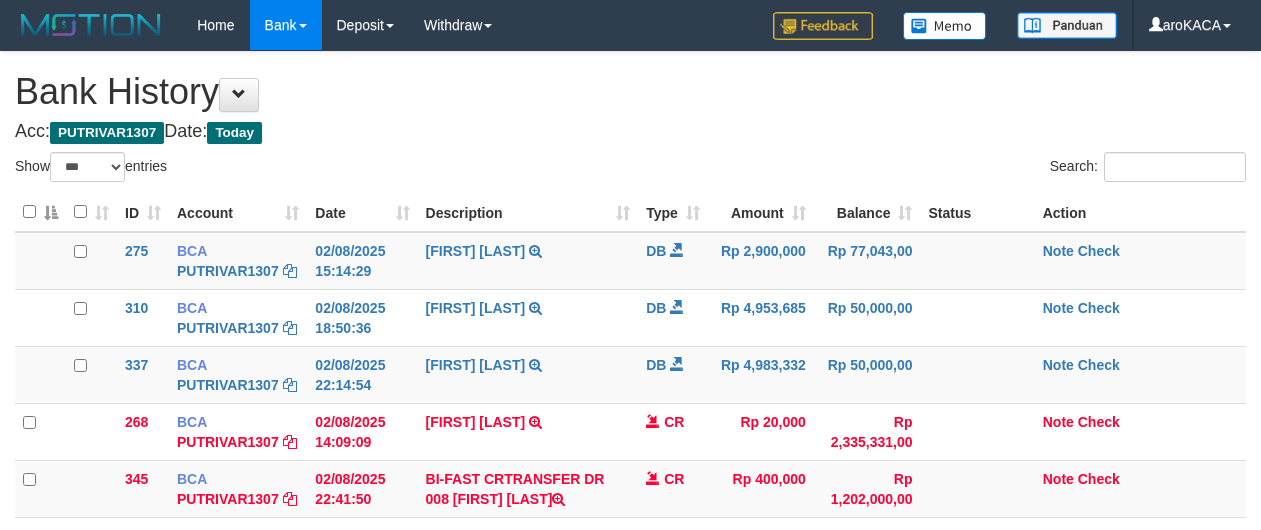select on "***" 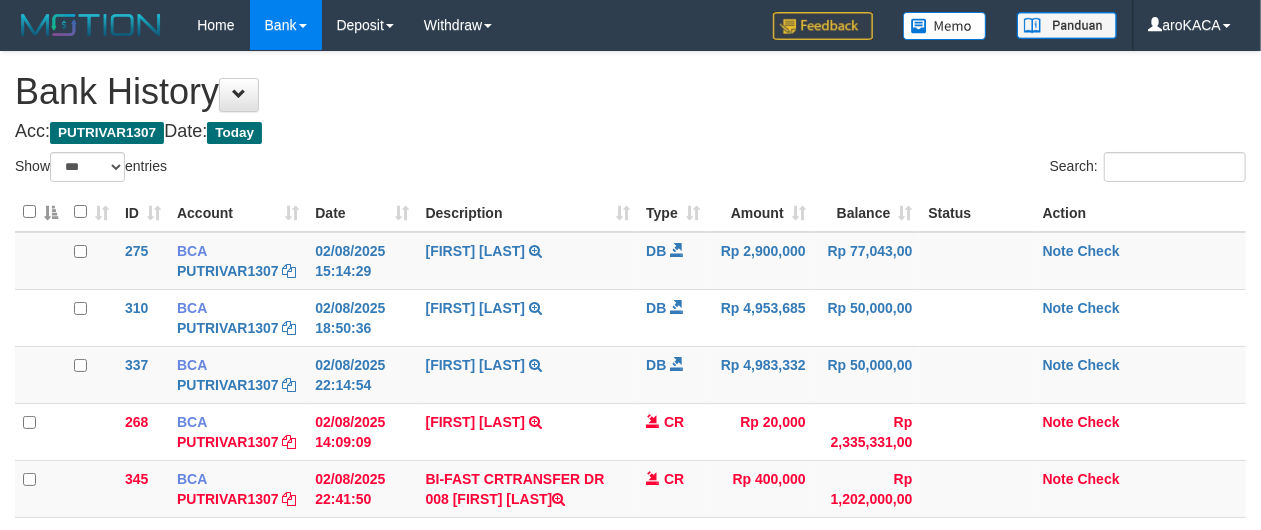 drag, startPoint x: 593, startPoint y: 110, endPoint x: 600, endPoint y: 130, distance: 21.189621 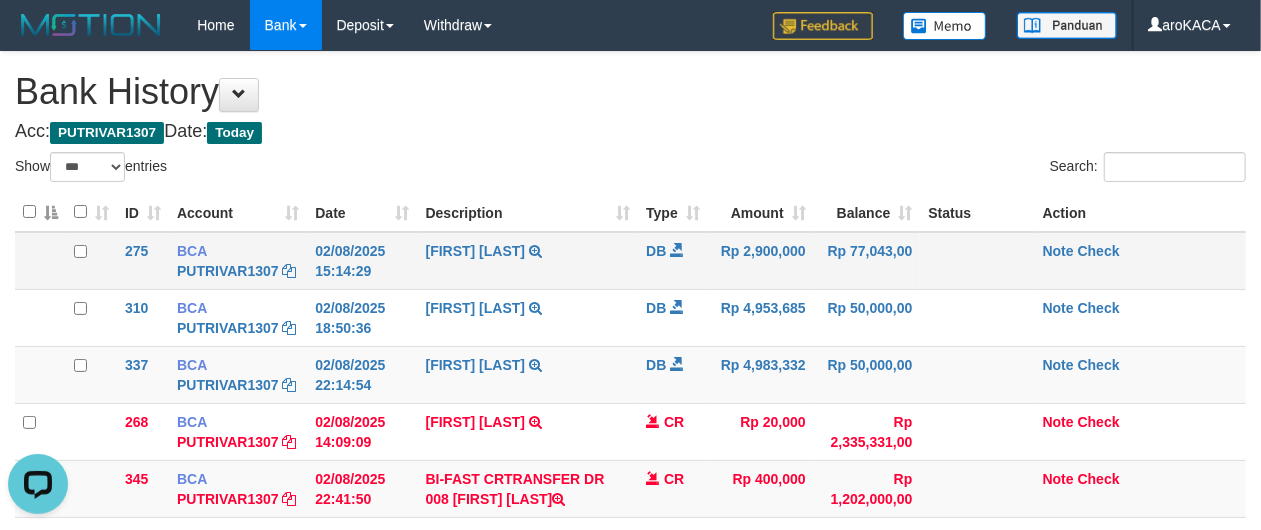 scroll, scrollTop: 0, scrollLeft: 0, axis: both 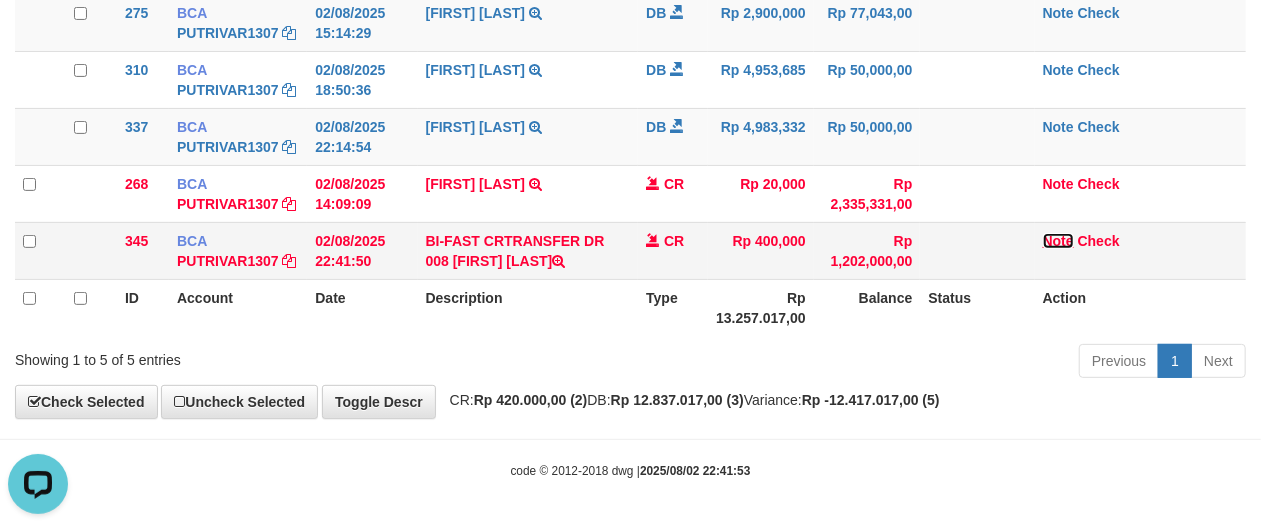 click on "Note" at bounding box center (1058, 241) 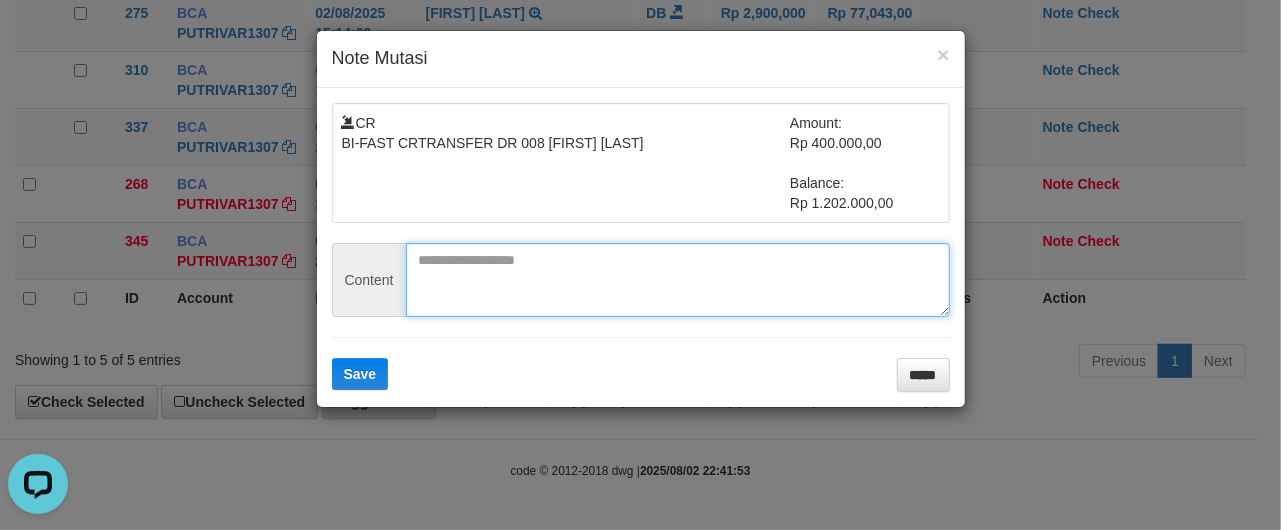 click on "CR
BI-FAST CRTRANSFER DR 008 HARRY NURDIANTO
Amount:
Rp 400.000,00
Balance:
Rp 1.202.000,00
Content
Save
*****" at bounding box center [641, 247] 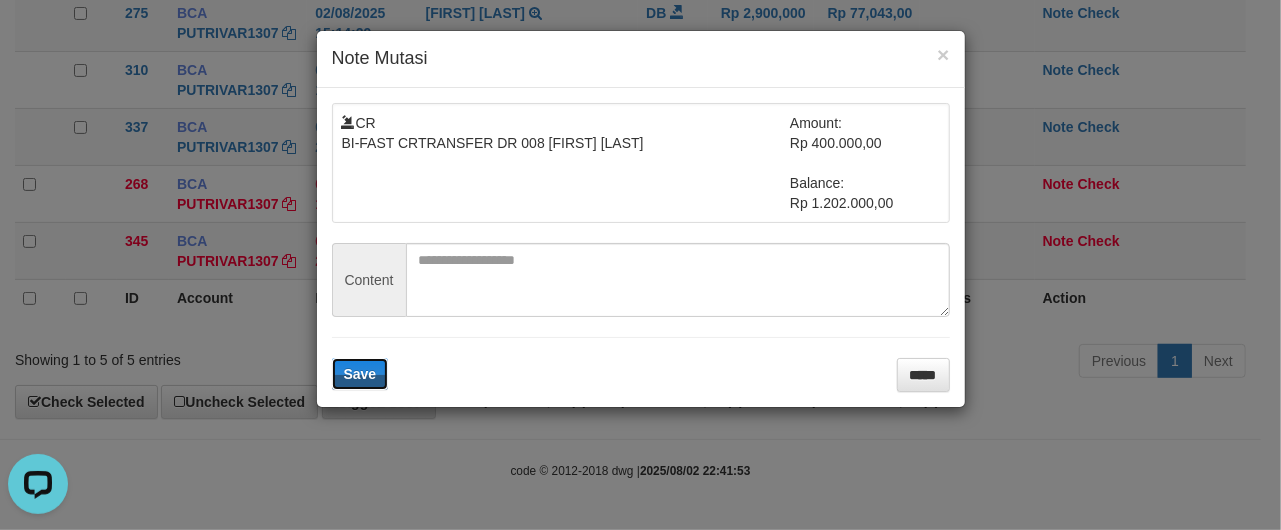 type 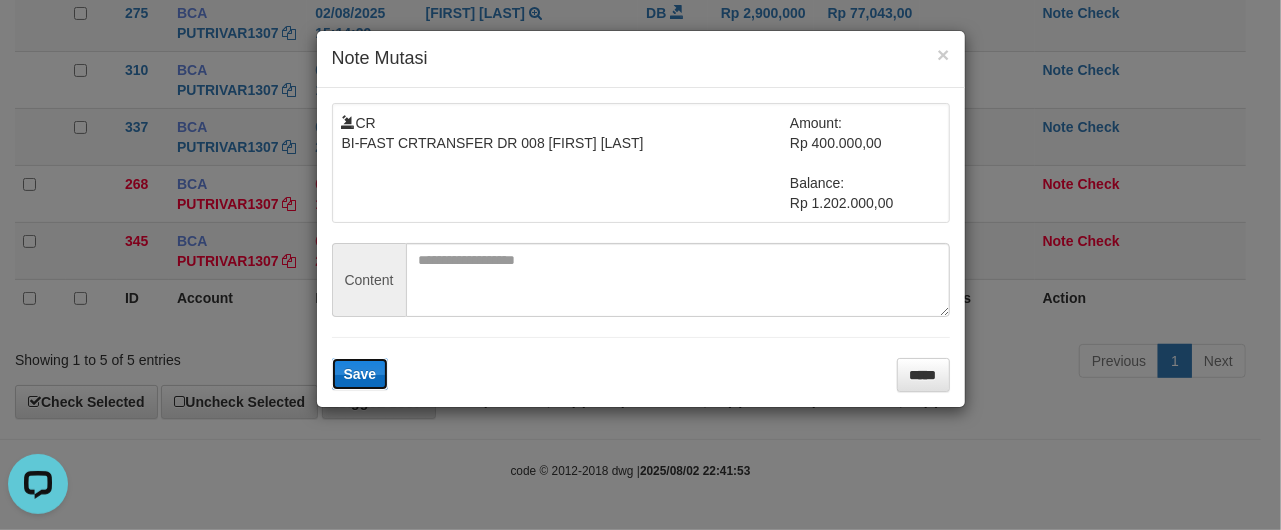 click on "Save" at bounding box center (360, 374) 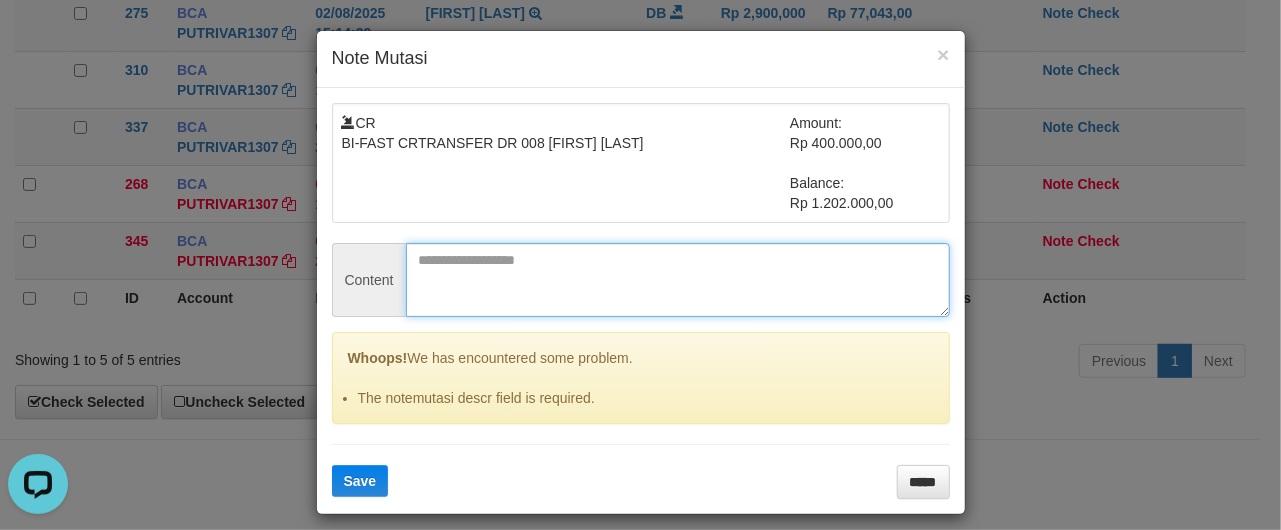 click at bounding box center [678, 280] 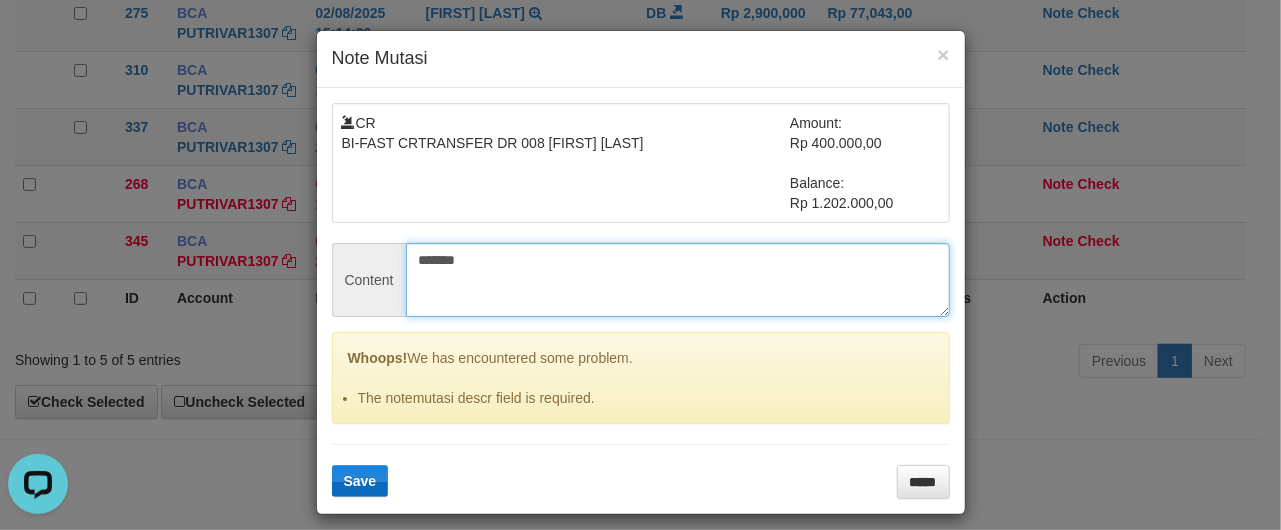 type on "*******" 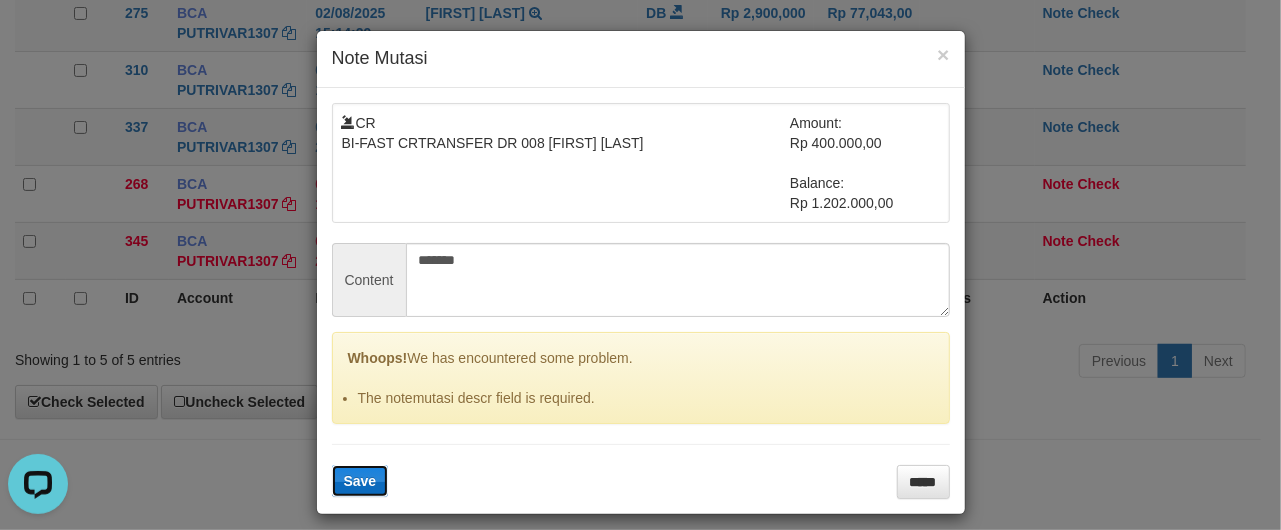 click on "Save" at bounding box center [360, 481] 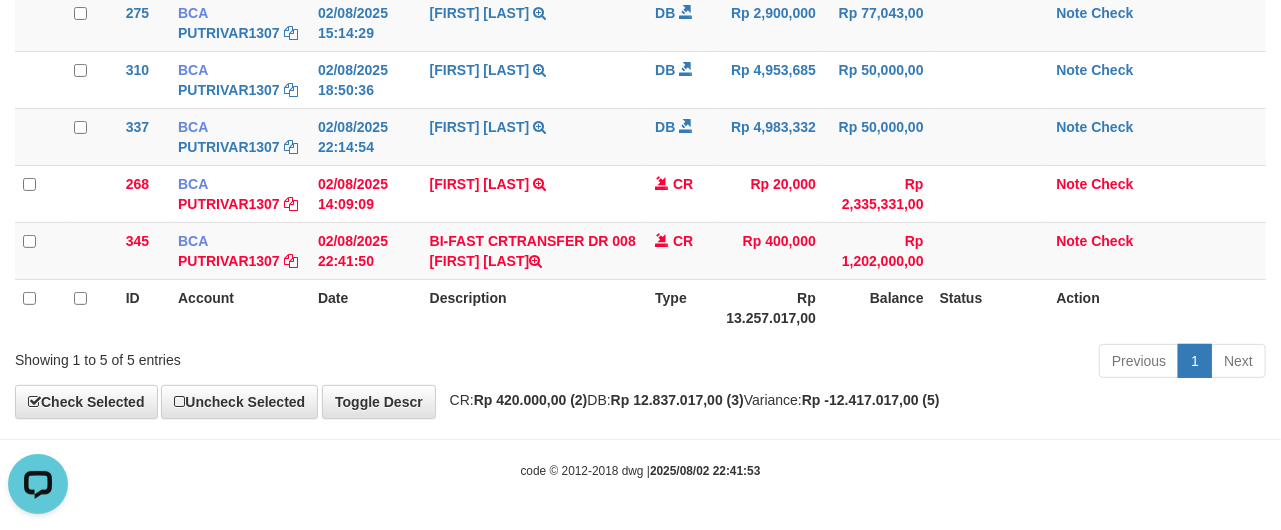 click on "Description" at bounding box center (535, 307) 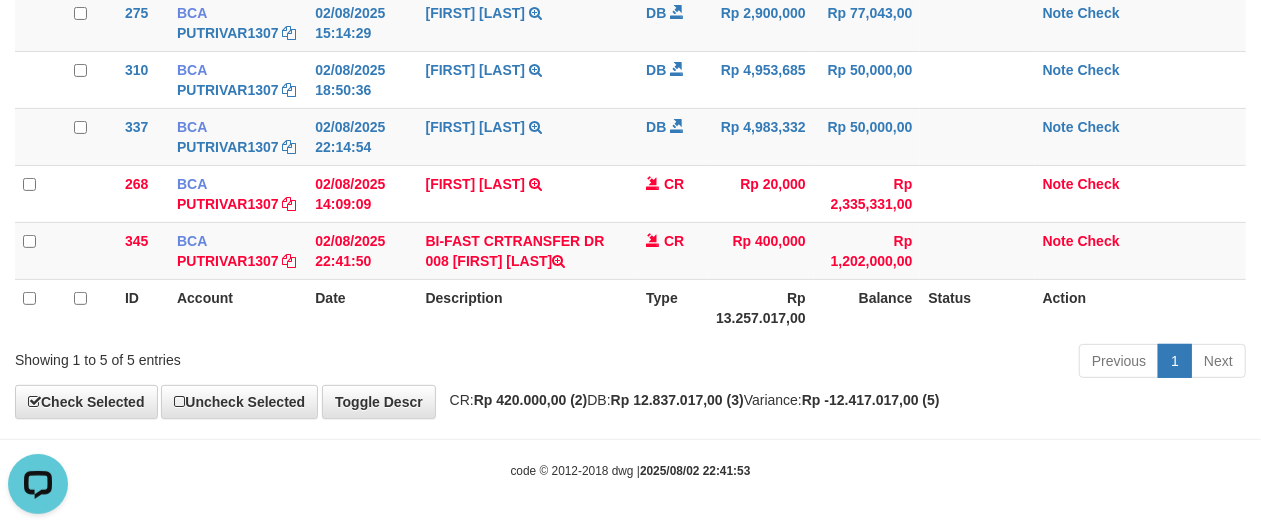 click on "CR:  Rp 420.000,00 (2)      DB:  Rp 12.837.017,00 (3)      Variance:  Rp -12.417.017,00 (5)" at bounding box center [690, 400] 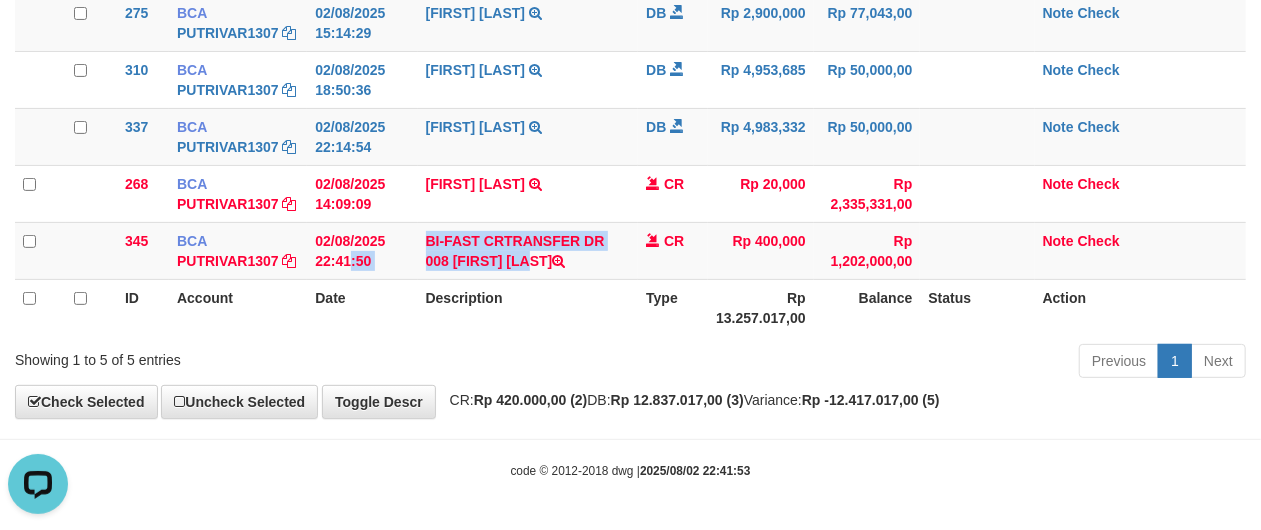 drag, startPoint x: 413, startPoint y: 234, endPoint x: 458, endPoint y: 302, distance: 81.5414 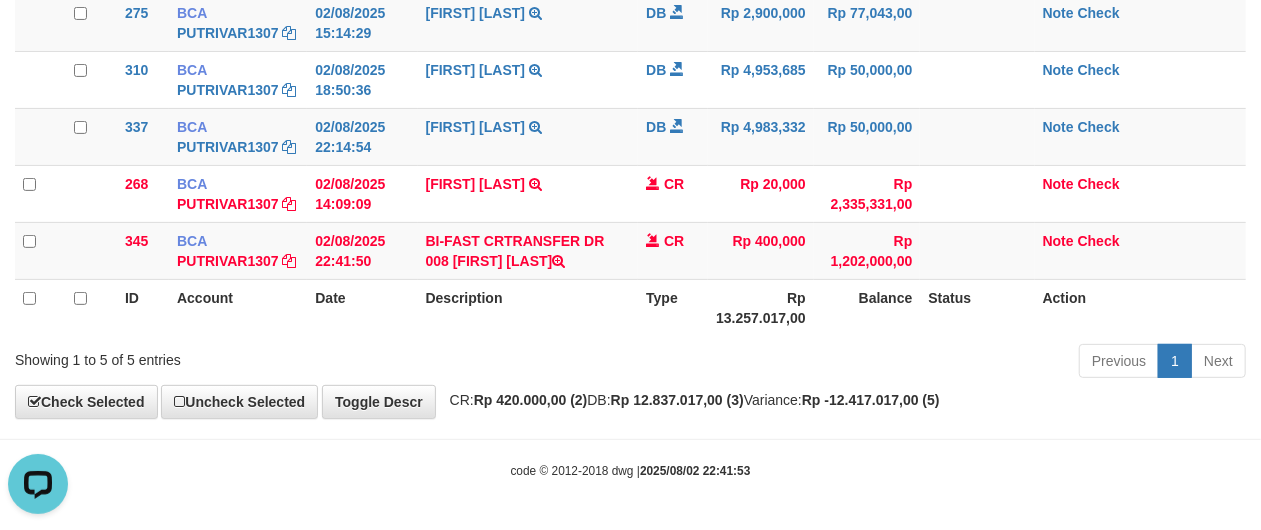 click on "Previous 1 Next" at bounding box center (893, 363) 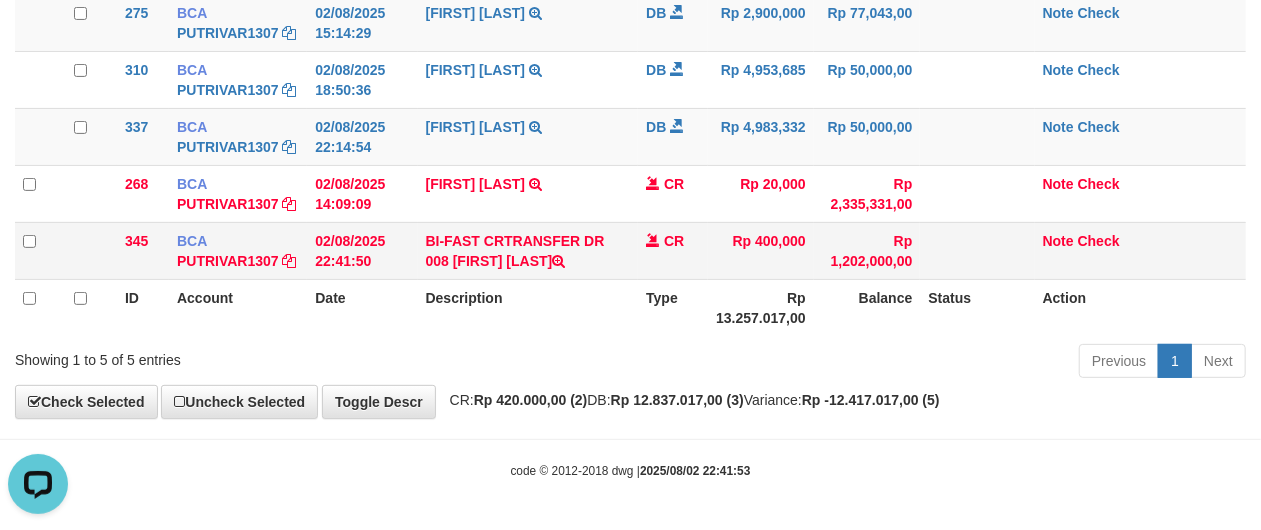 drag, startPoint x: 422, startPoint y: 222, endPoint x: 592, endPoint y: 272, distance: 177.20045 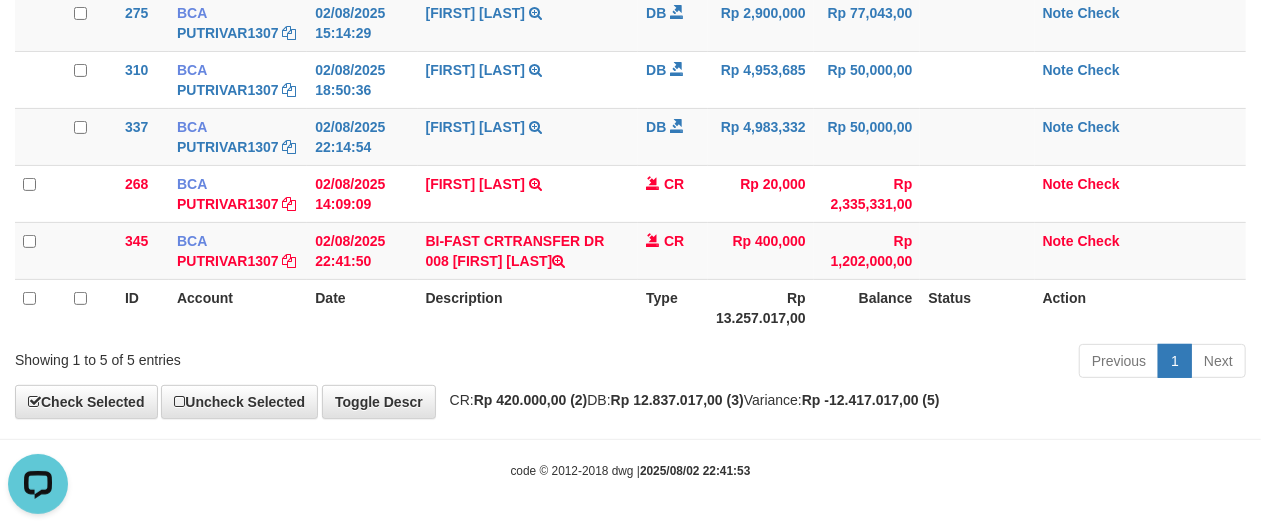 click on "Previous 1 Next" at bounding box center (893, 363) 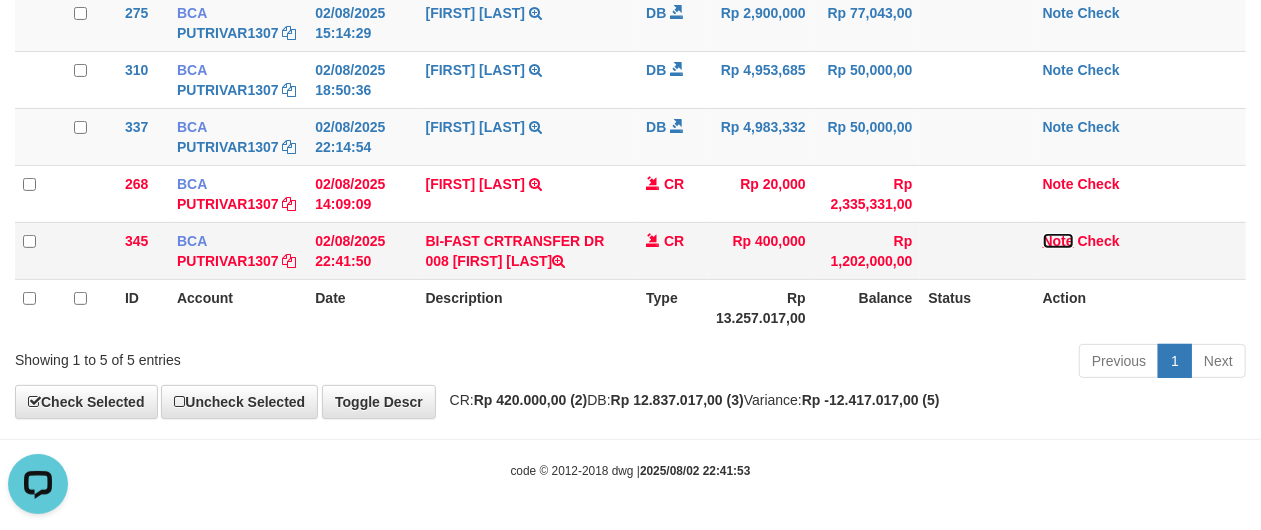 click on "Note" at bounding box center [1058, 241] 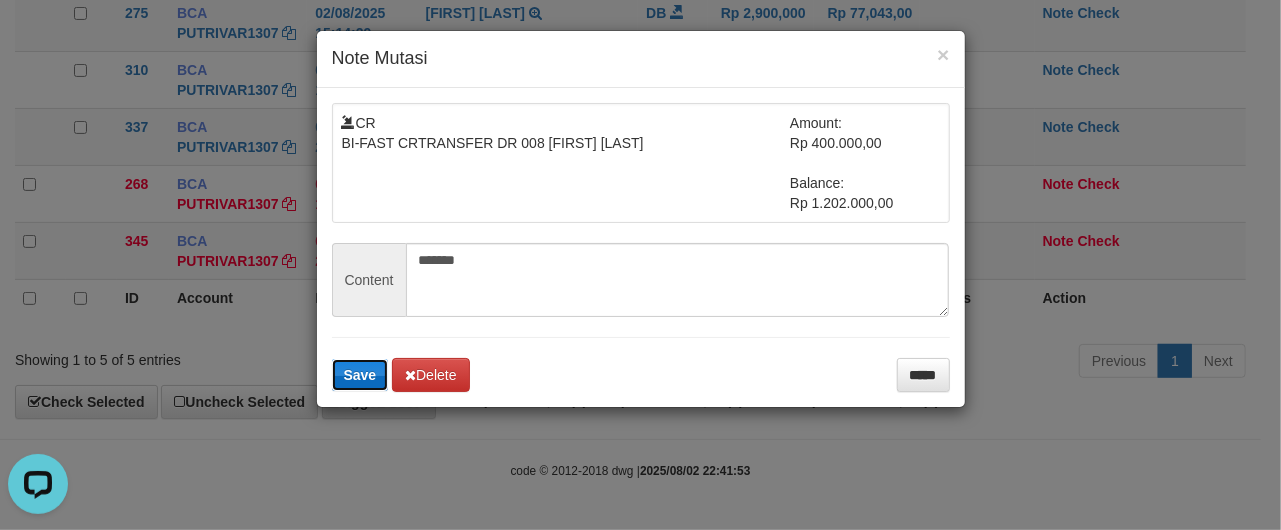 click on "Save" at bounding box center [360, 375] 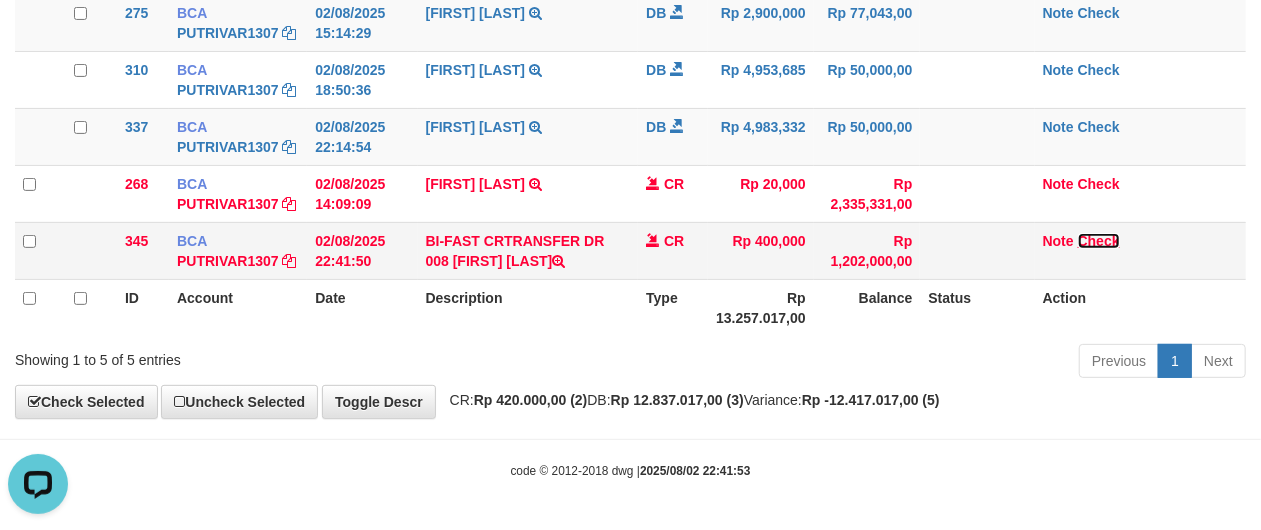 click on "Check" at bounding box center [1099, 241] 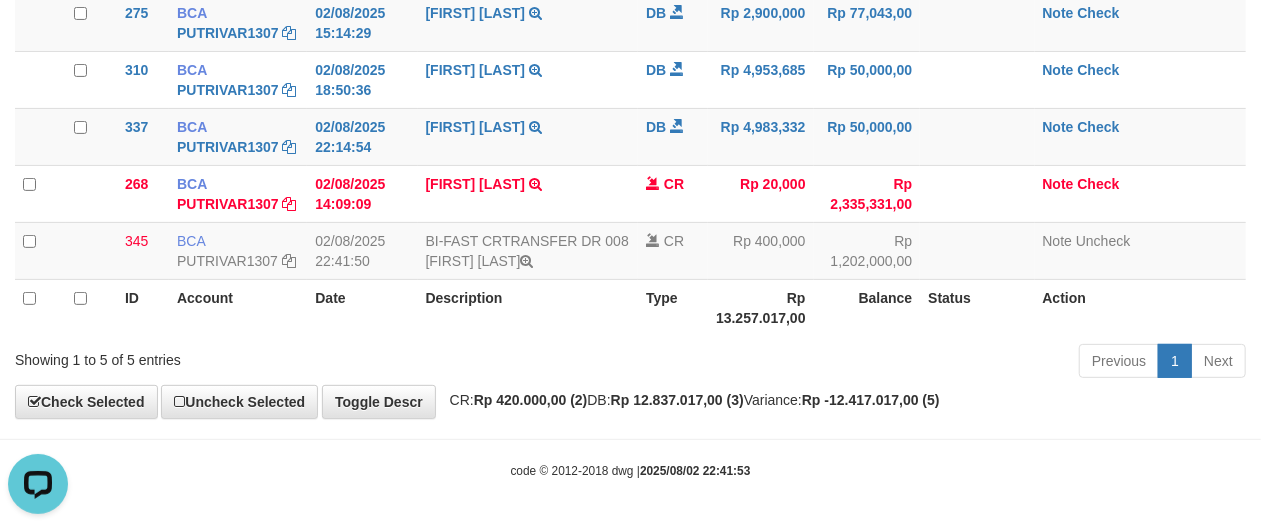click on "Rp 12.837.017,00 (3)" at bounding box center [677, 400] 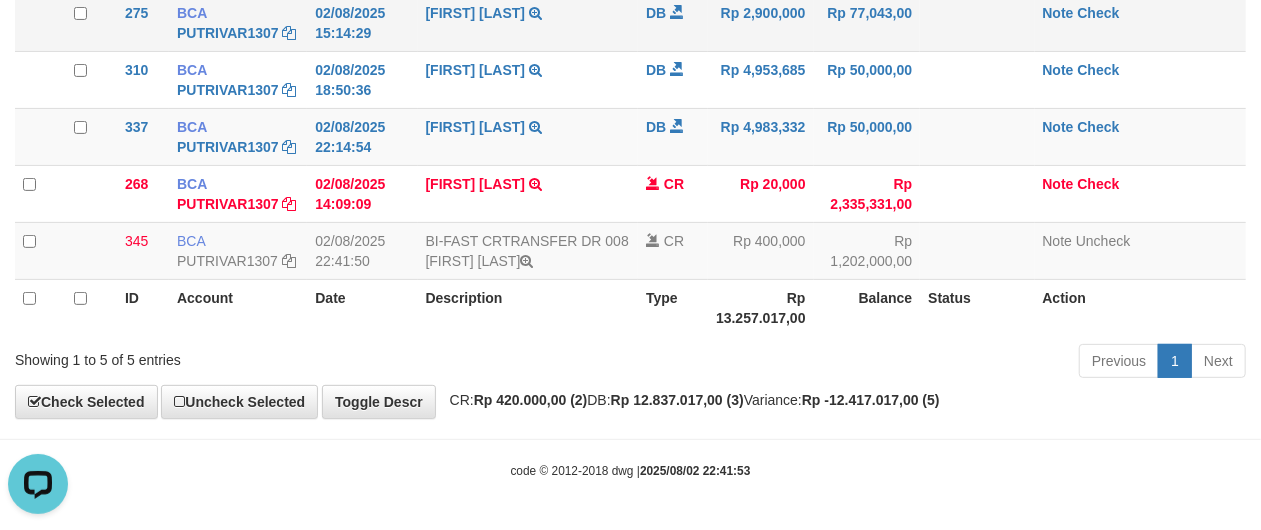 scroll, scrollTop: 0, scrollLeft: 0, axis: both 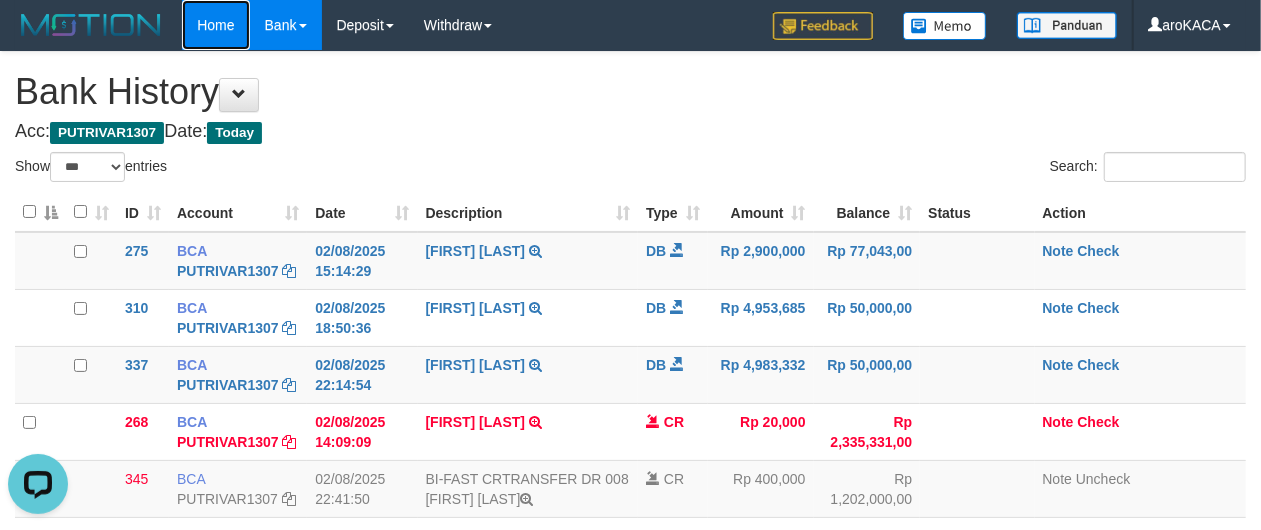 click on "Home" at bounding box center (215, 25) 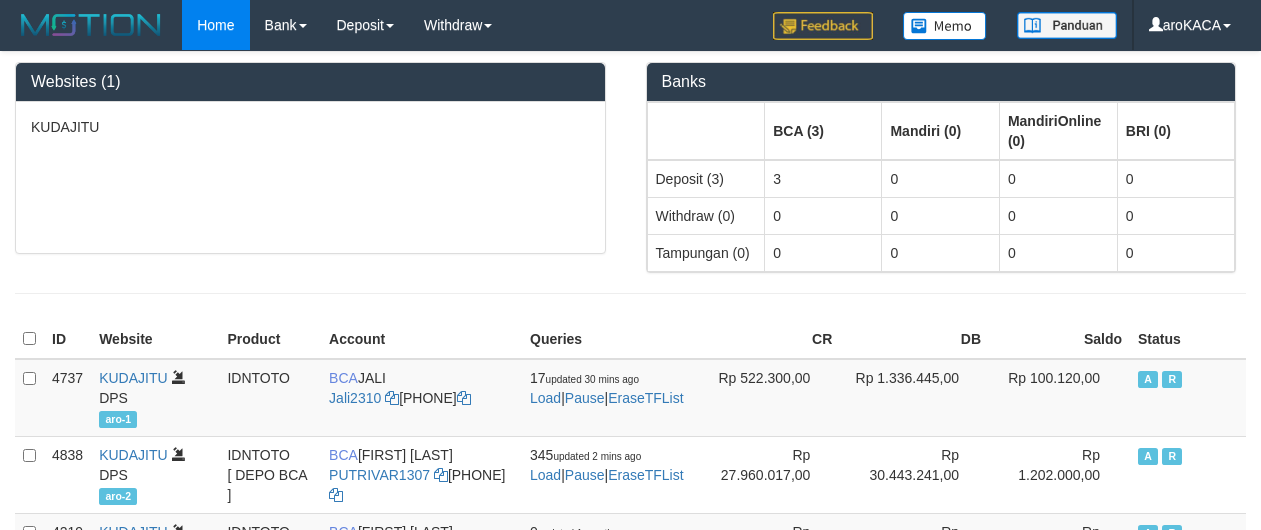 scroll, scrollTop: 0, scrollLeft: 0, axis: both 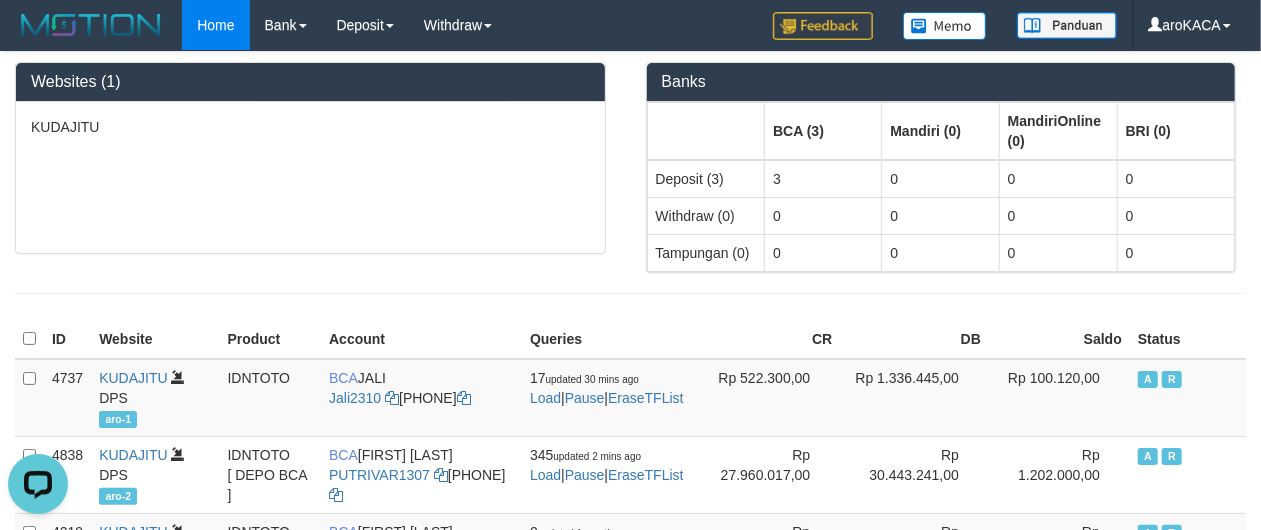 click at bounding box center [630, 293] 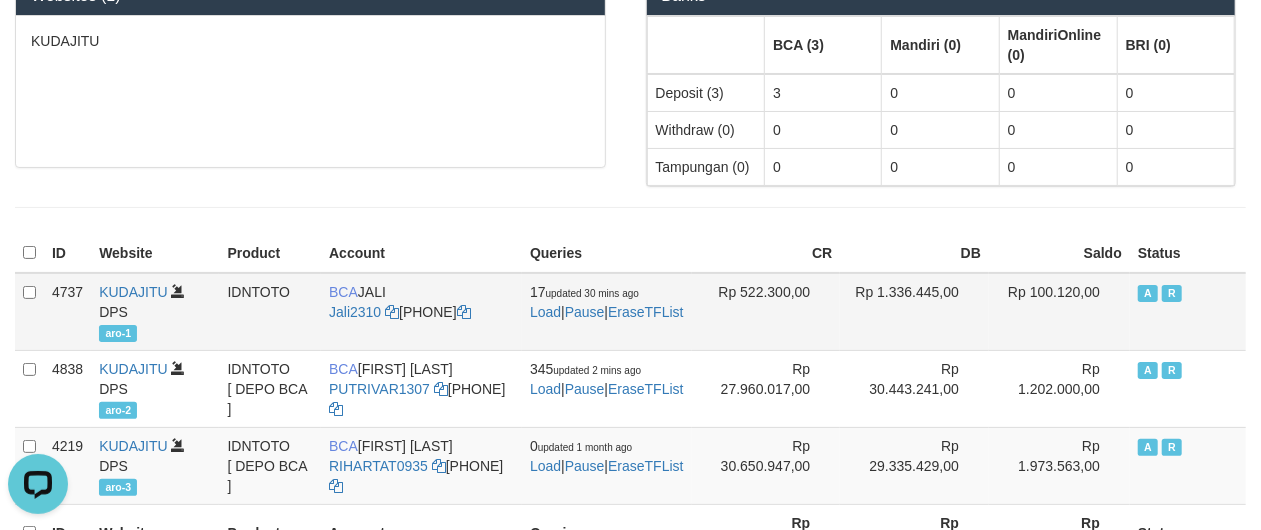 scroll, scrollTop: 133, scrollLeft: 0, axis: vertical 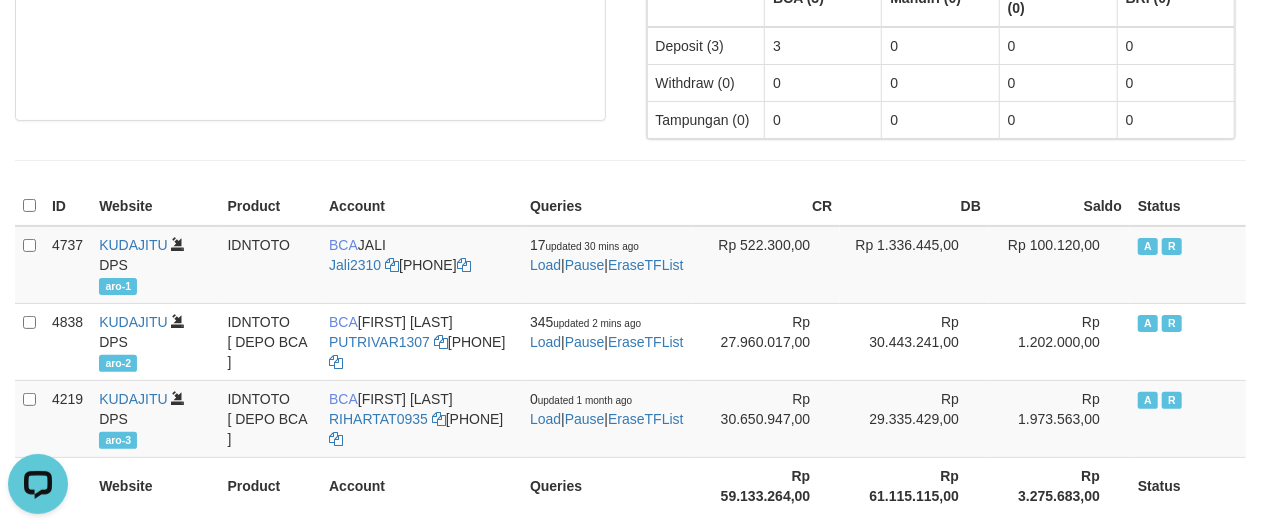 click at bounding box center (630, 160) 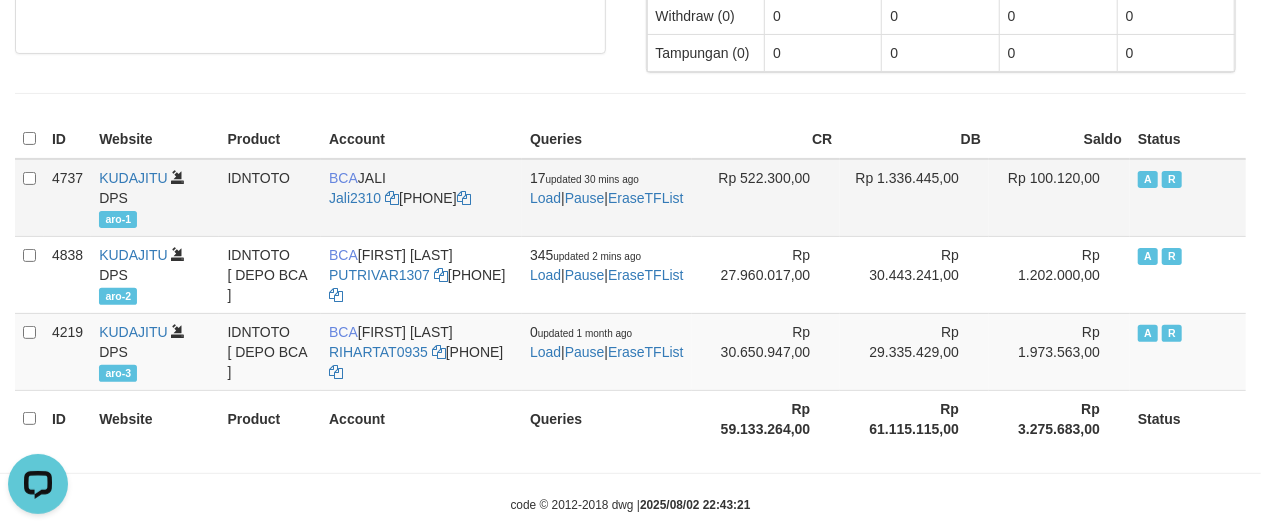 scroll, scrollTop: 236, scrollLeft: 0, axis: vertical 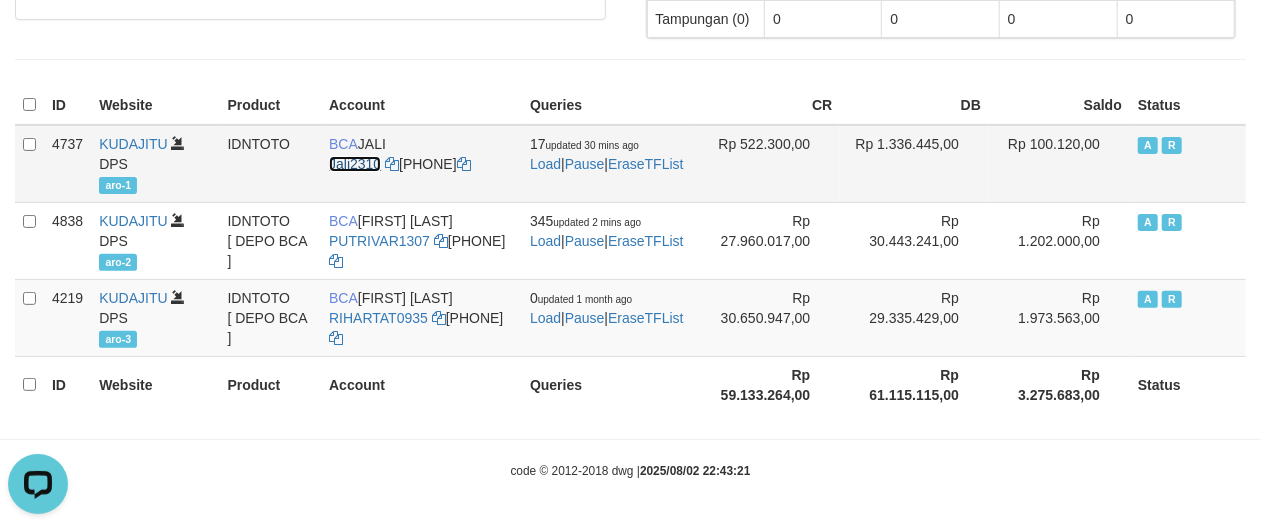 click on "Jali2310" at bounding box center [355, 164] 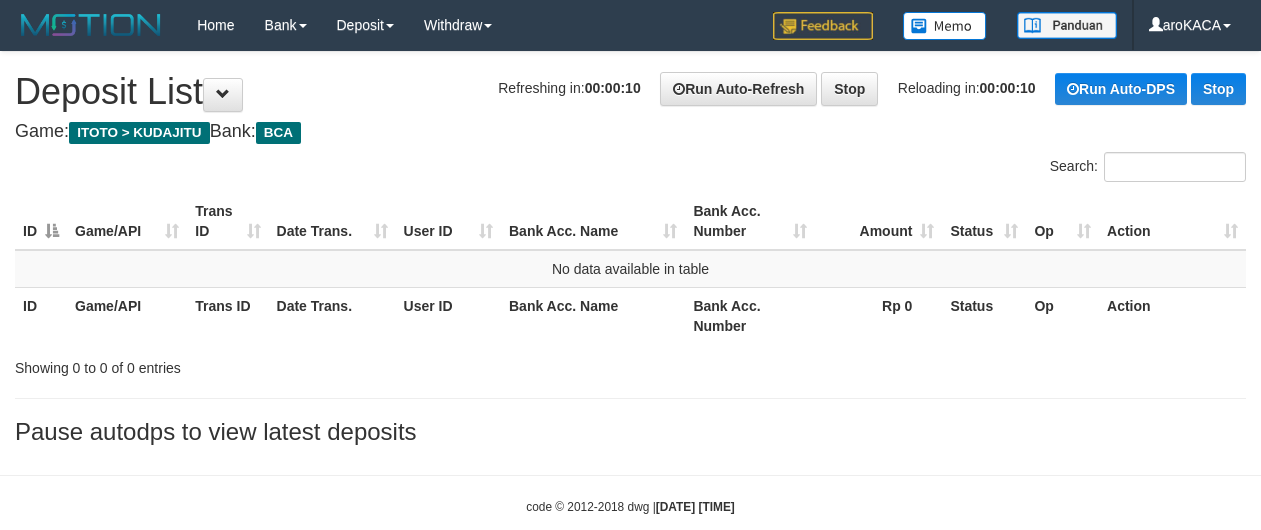 scroll, scrollTop: 0, scrollLeft: 0, axis: both 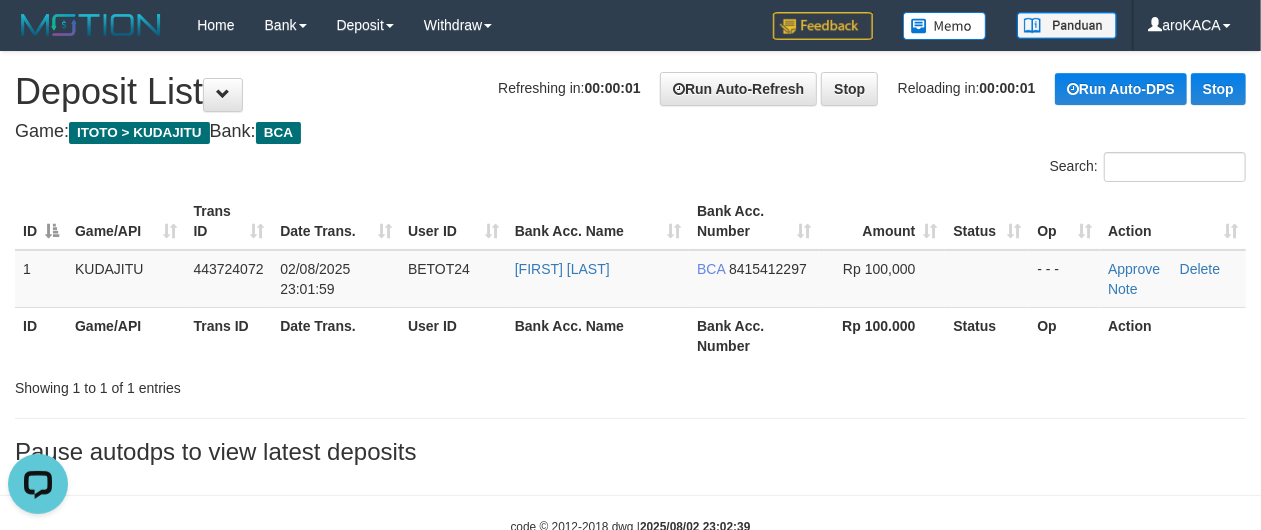 click on "Game:   ITOTO > KUDAJITU    		Bank:   BCA" at bounding box center (630, 132) 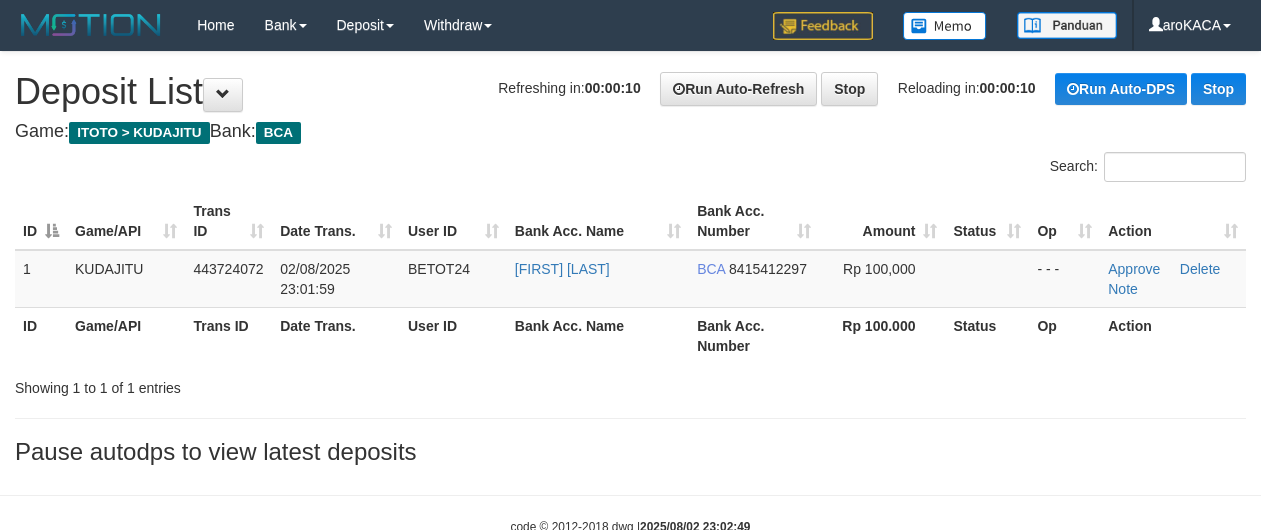 scroll, scrollTop: 0, scrollLeft: 0, axis: both 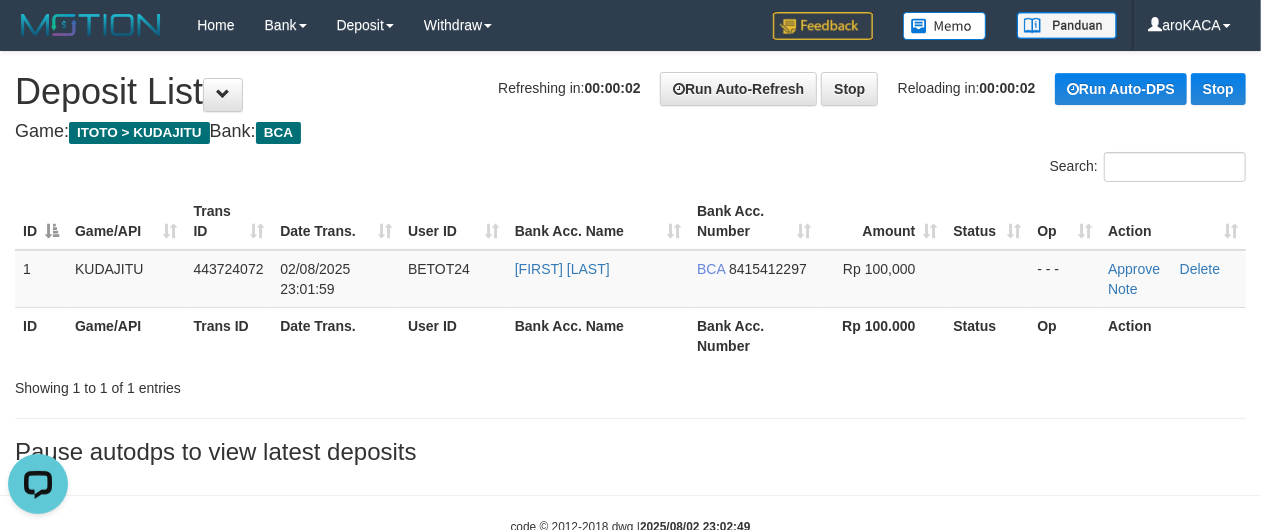 click on "Search:" at bounding box center [630, 169] 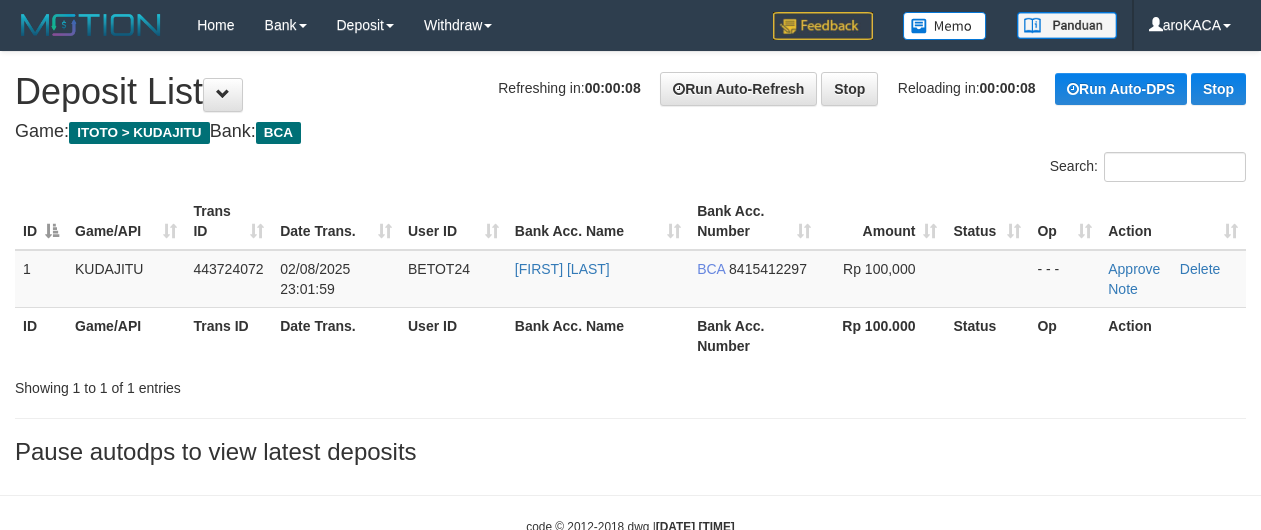 scroll, scrollTop: 0, scrollLeft: 0, axis: both 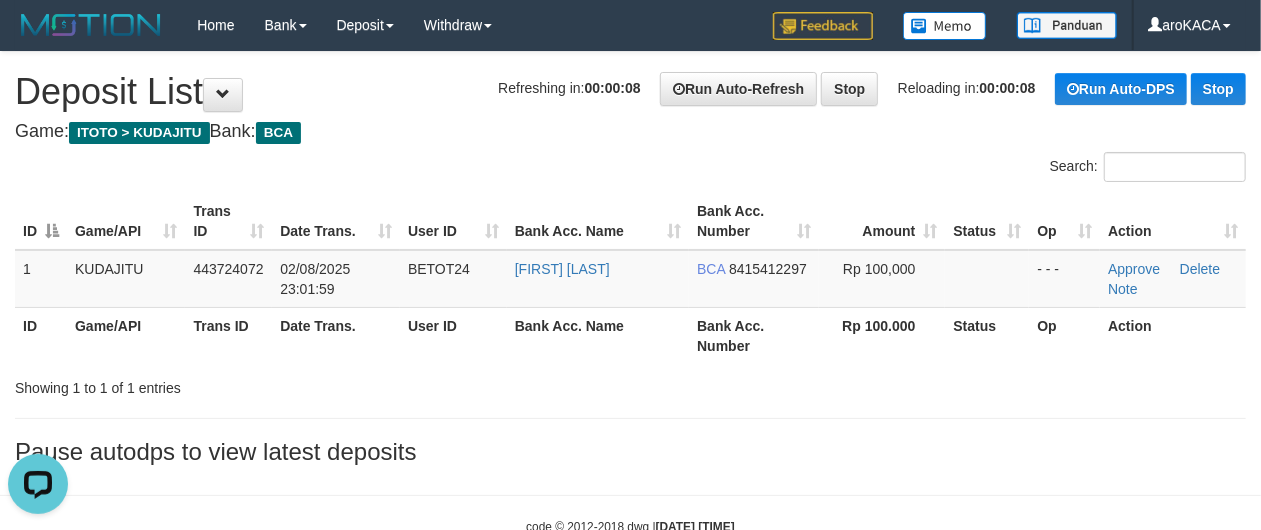 click on "Refreshing in:  00:00:08
Run Auto-Refresh
Stop
Reloading in:  00:00:08
Run Auto-DPS
Stop
Deposit List" at bounding box center (630, 92) 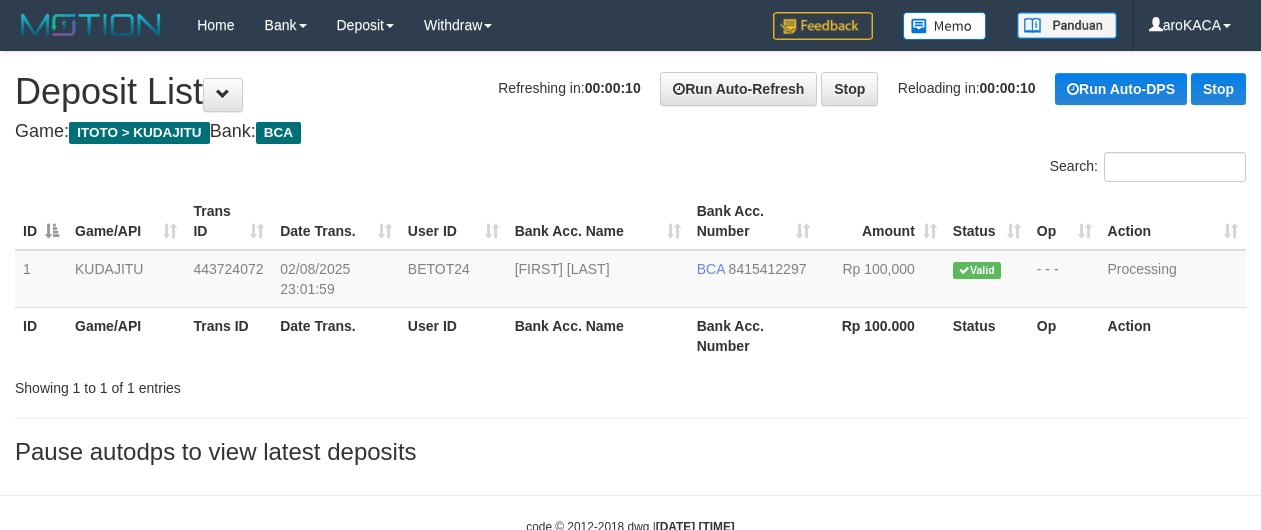 scroll, scrollTop: 0, scrollLeft: 0, axis: both 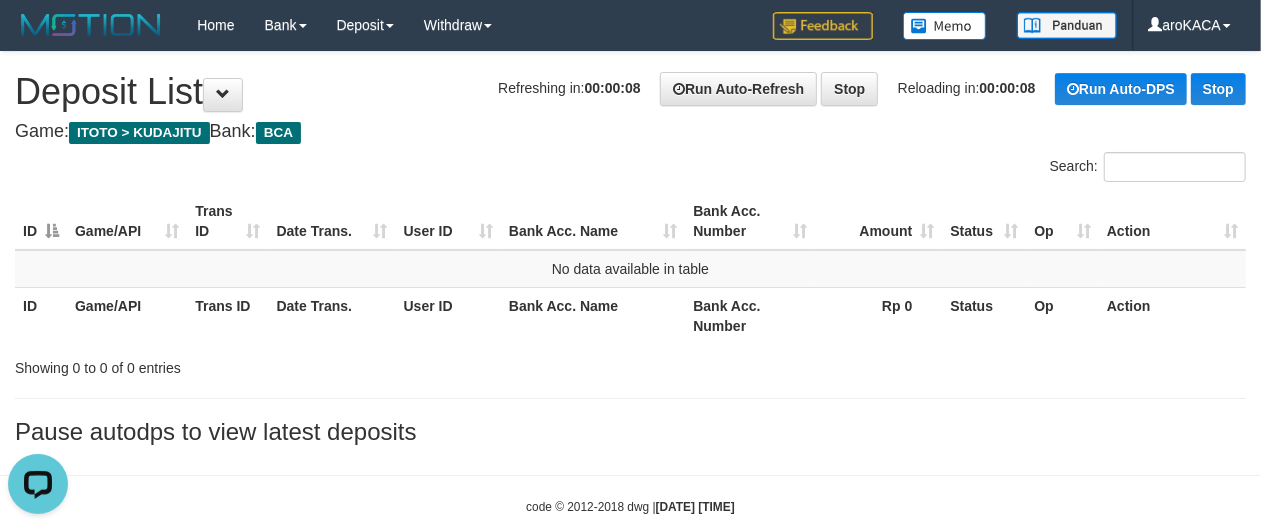 click on "Game:   ITOTO > KUDAJITU    		Bank:   BCA" at bounding box center (630, 132) 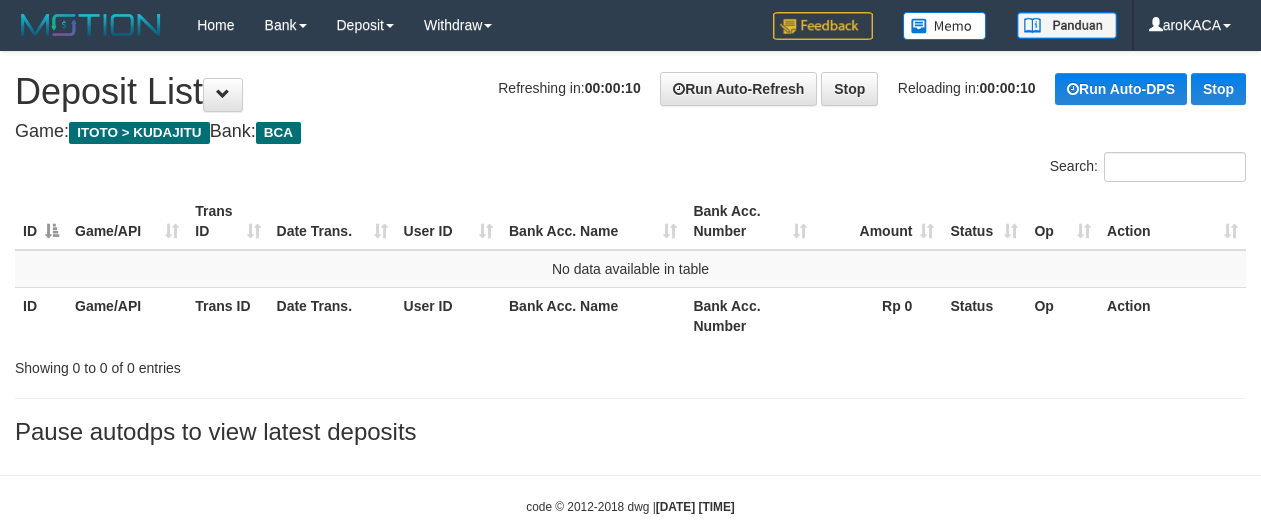 scroll, scrollTop: 0, scrollLeft: 0, axis: both 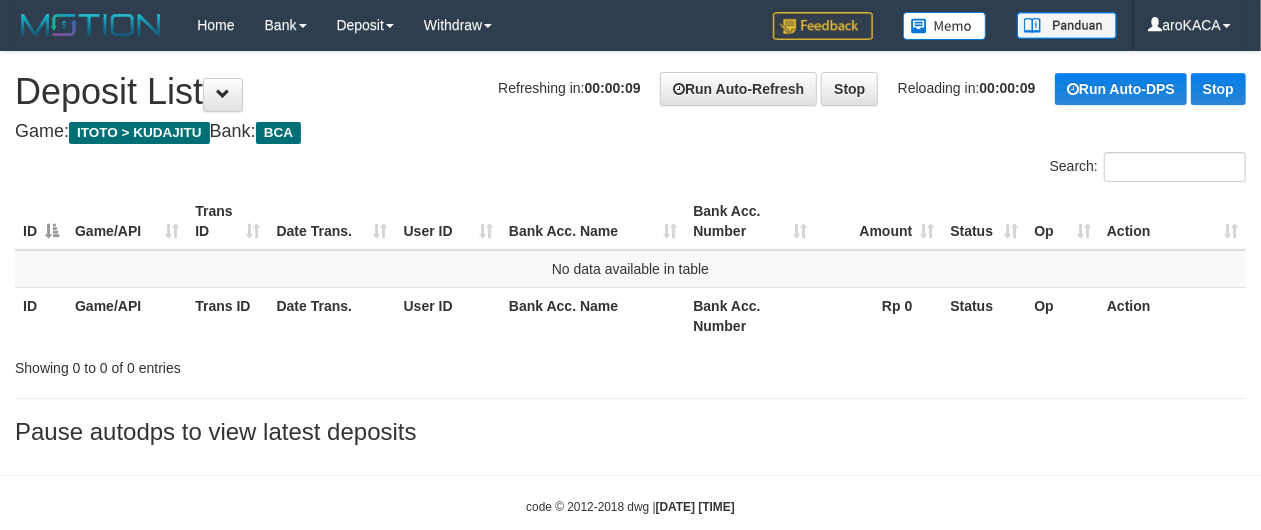 click on "Search:" at bounding box center [630, 169] 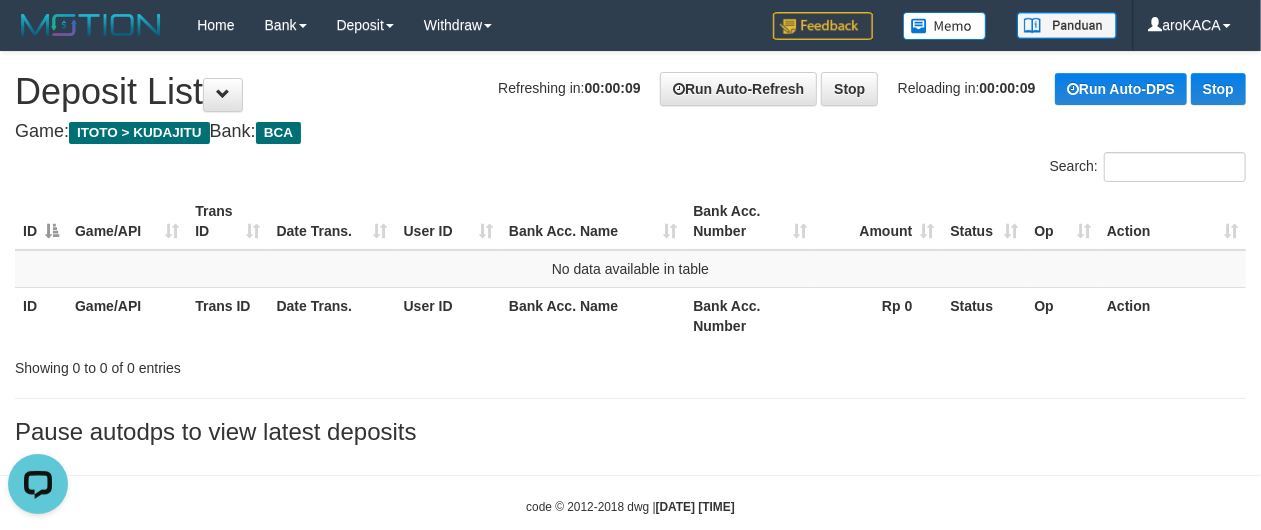 scroll, scrollTop: 0, scrollLeft: 0, axis: both 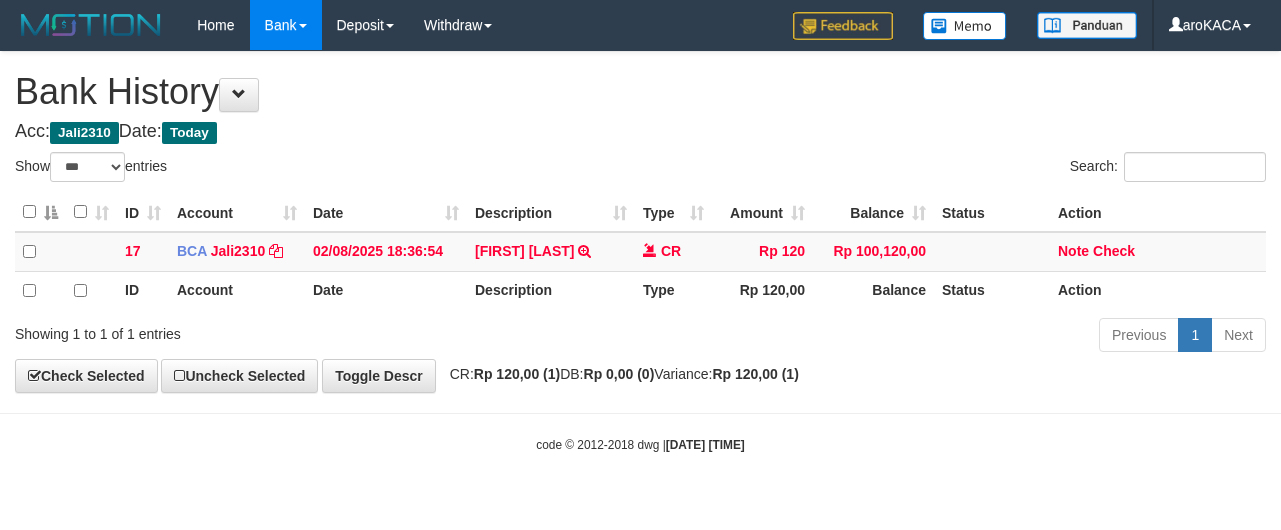 select on "***" 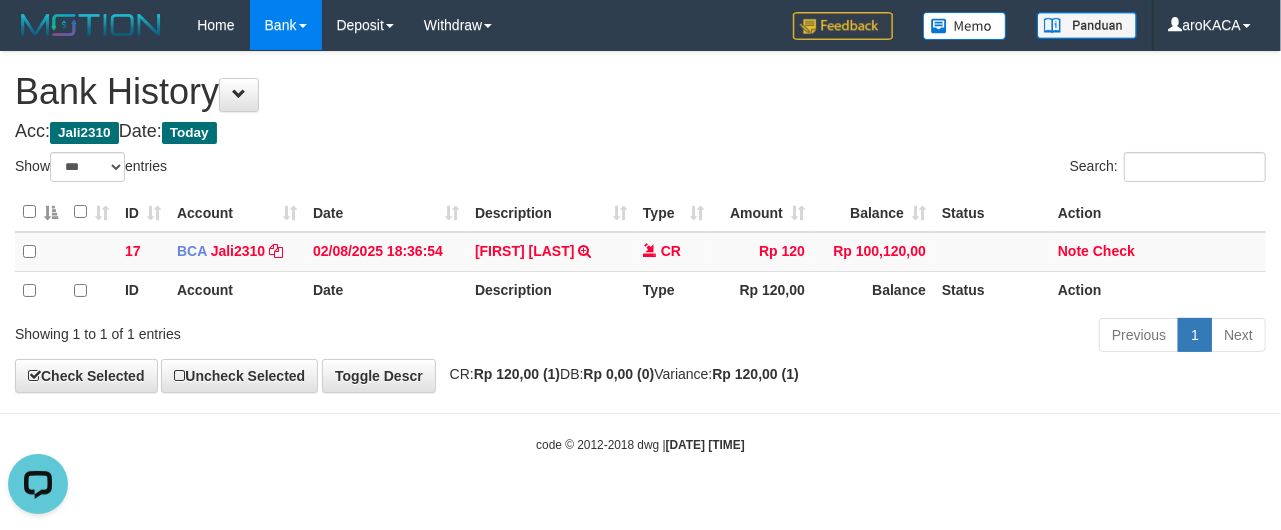 scroll, scrollTop: 0, scrollLeft: 0, axis: both 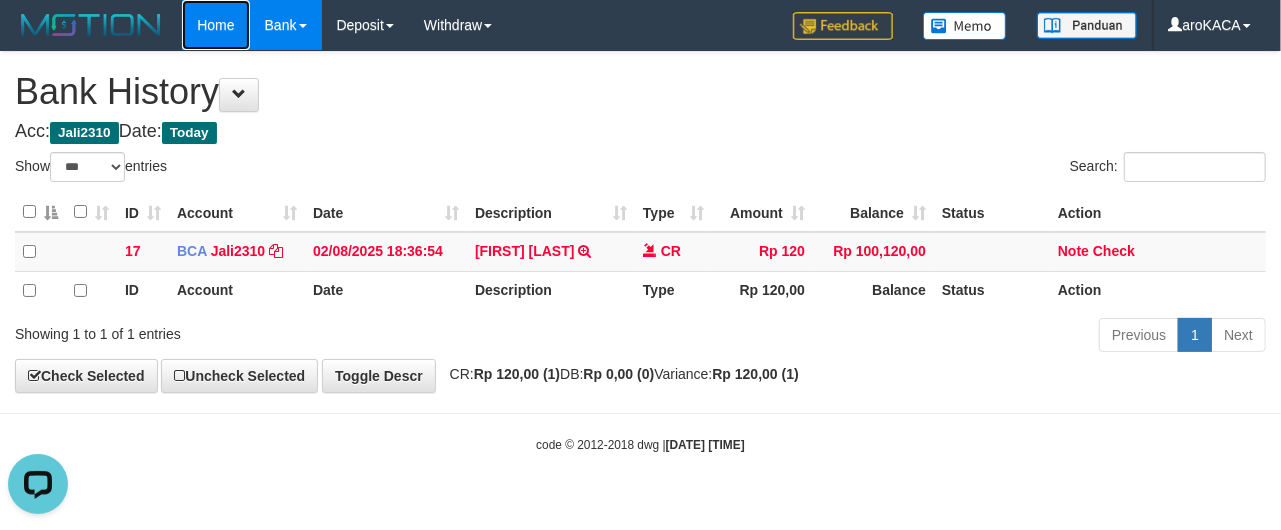 click on "Home" at bounding box center [215, 25] 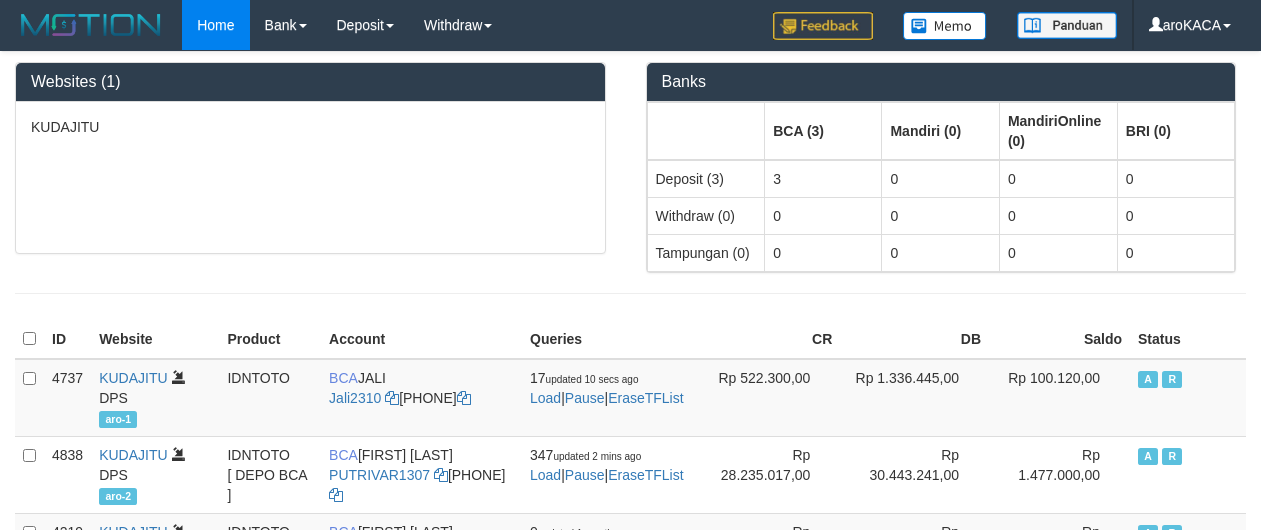 scroll, scrollTop: 0, scrollLeft: 0, axis: both 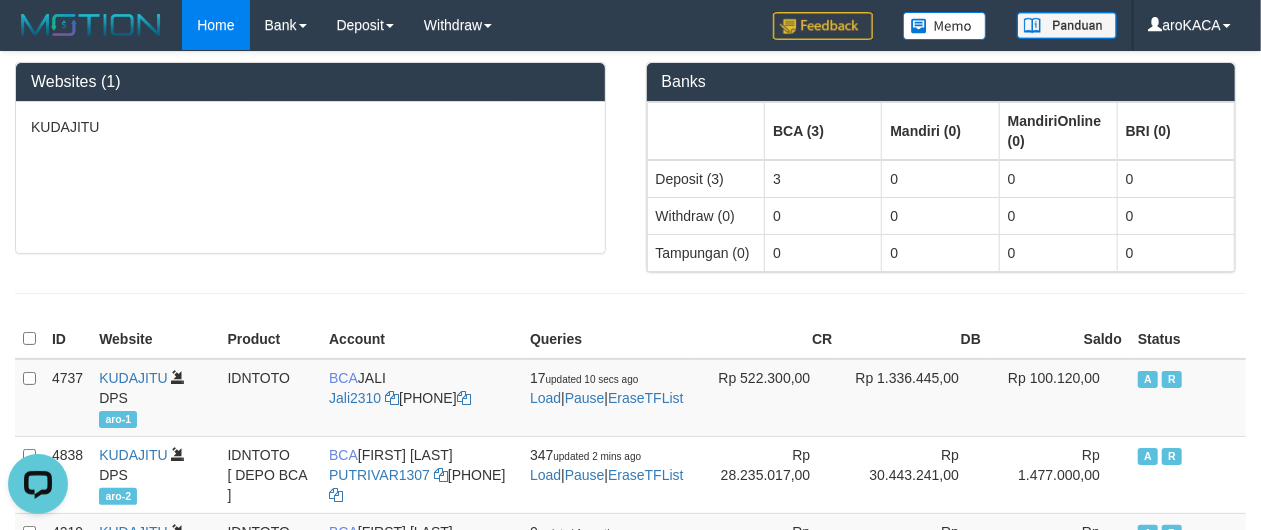 click at bounding box center (630, 293) 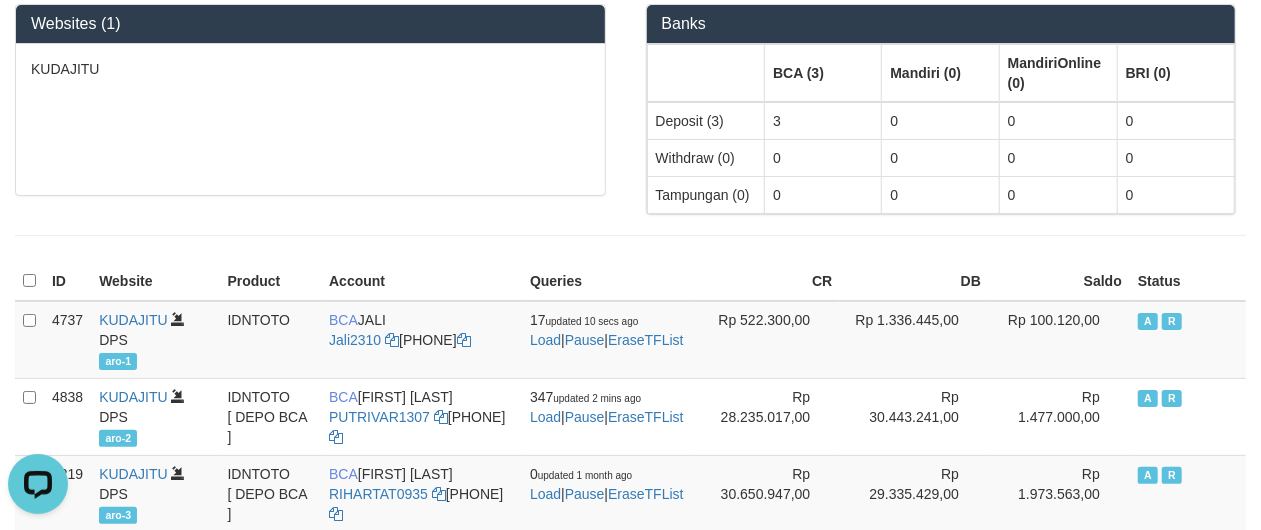 scroll, scrollTop: 0, scrollLeft: 0, axis: both 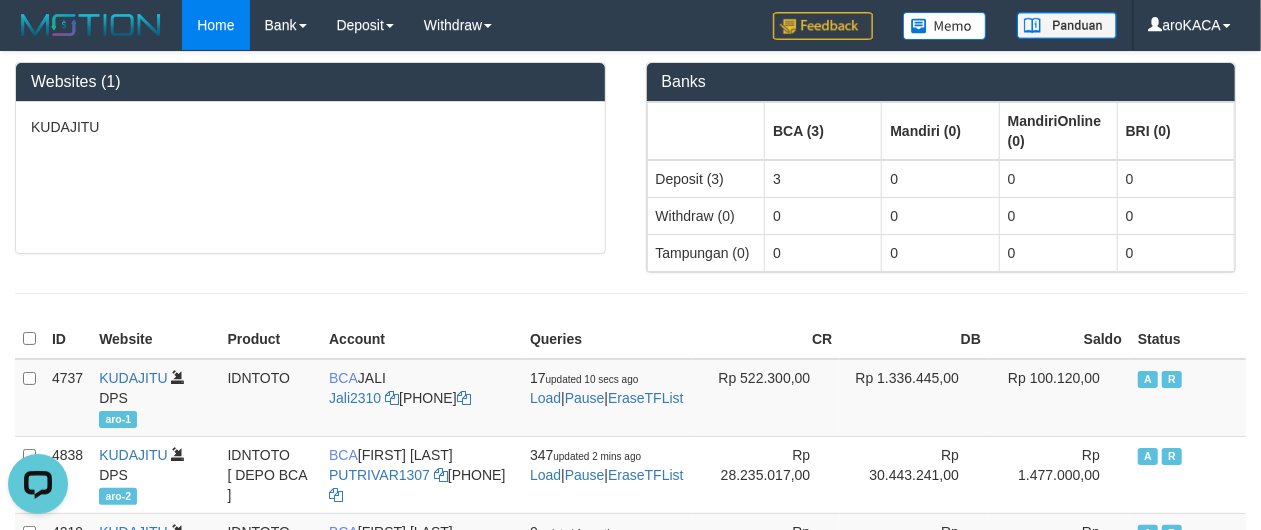 click on "Websites (1)
KUDAJITU
Banks
BCA (3)
Mandiri (0)
MandiriOnline (0)
BRI (0)
Deposit (3)
3
0
0
0
Withdraw (0)
0
0
0
0
Tampungan (0)
0
0
0
0" at bounding box center (630, 183) 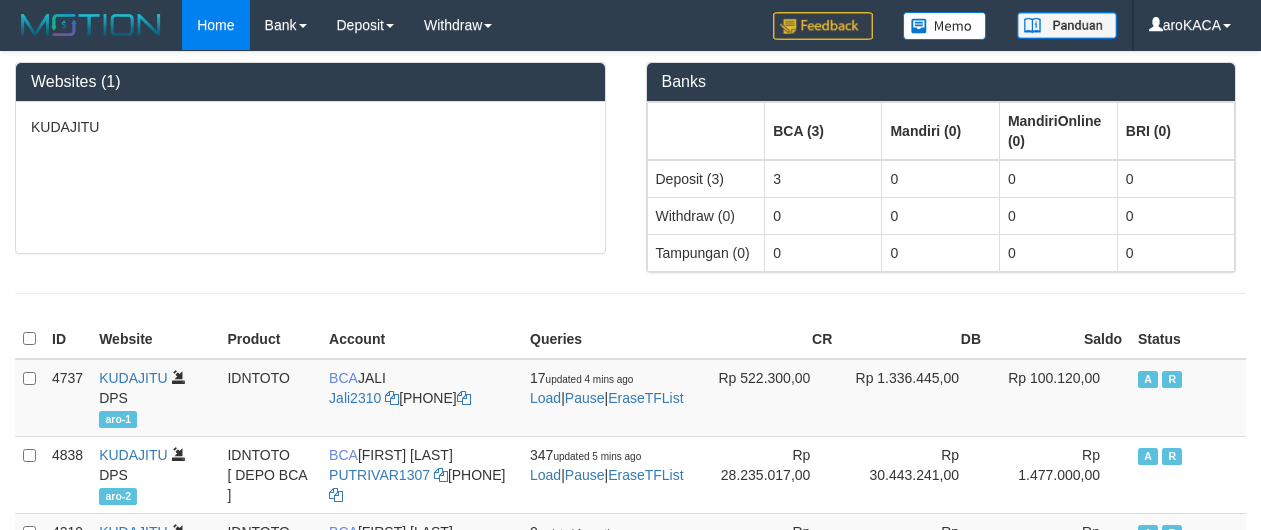 scroll, scrollTop: 0, scrollLeft: 0, axis: both 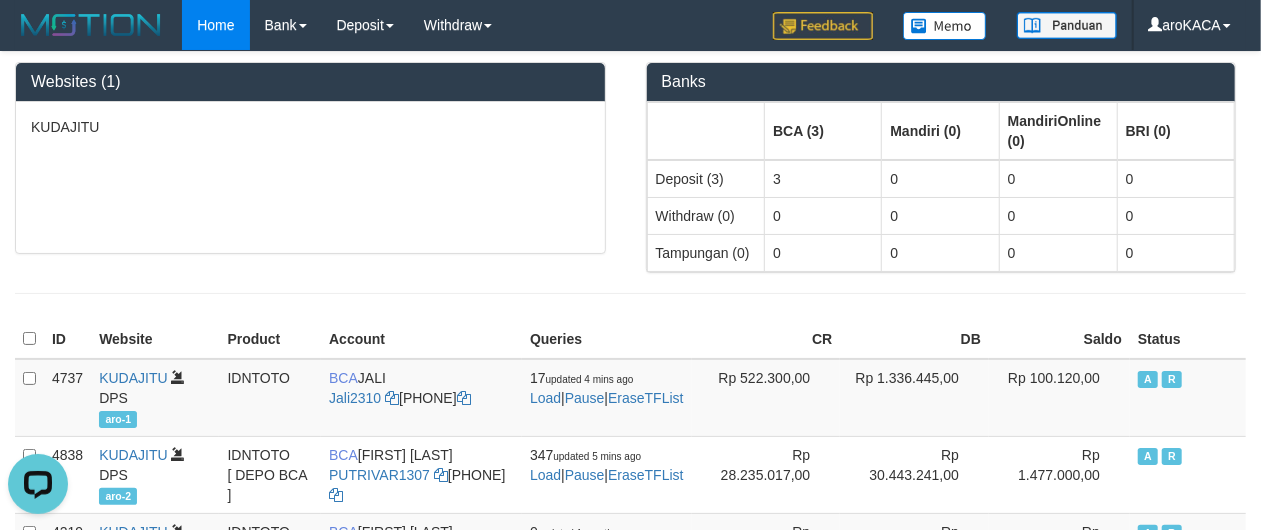 click at bounding box center [630, 293] 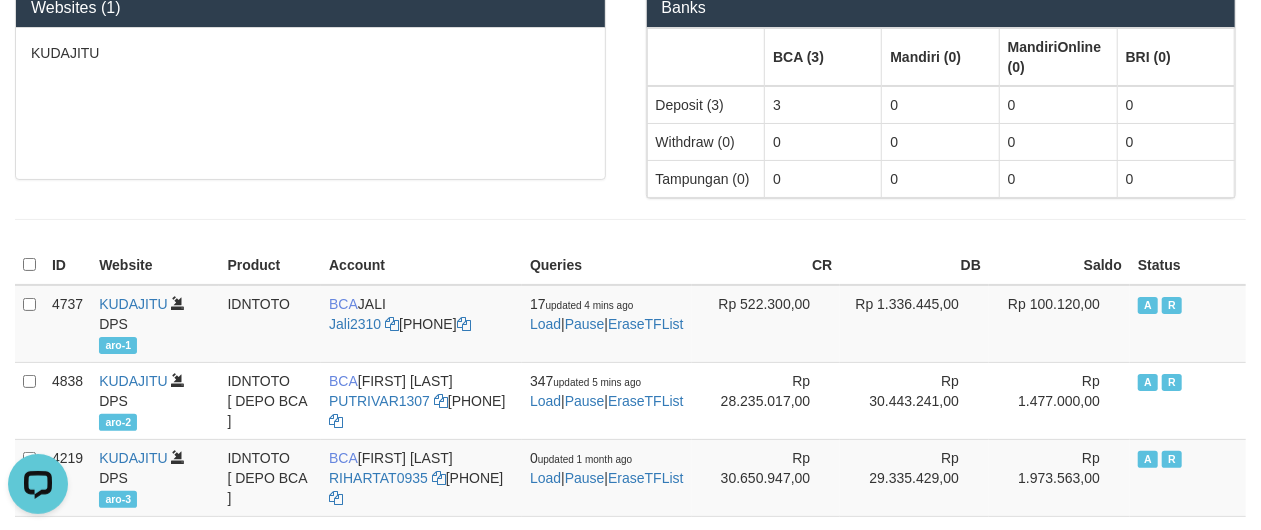 scroll, scrollTop: 133, scrollLeft: 0, axis: vertical 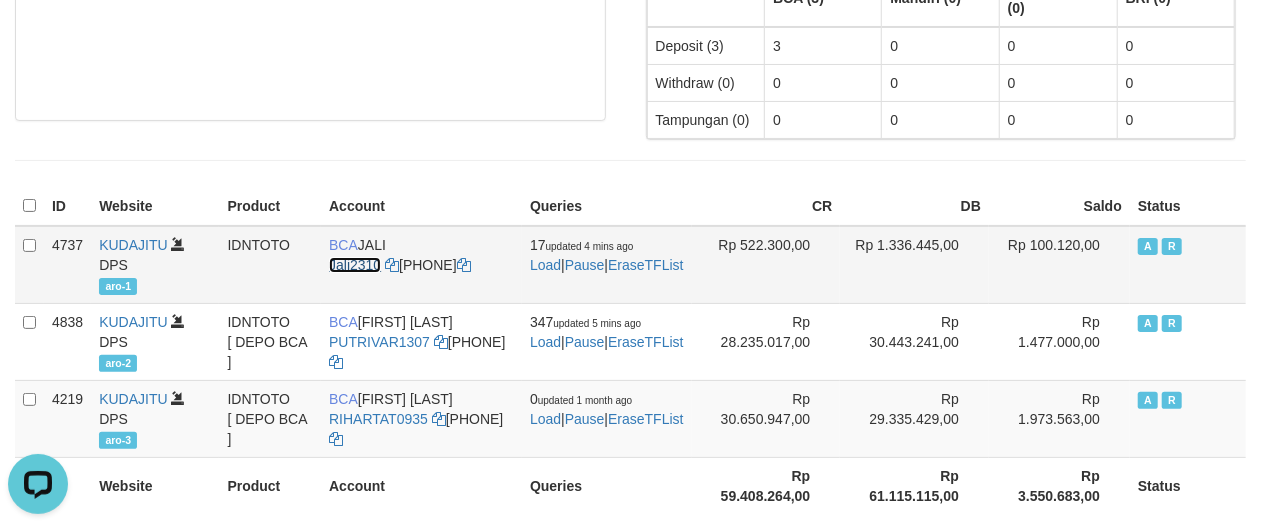 click on "Jali2310" at bounding box center [355, 265] 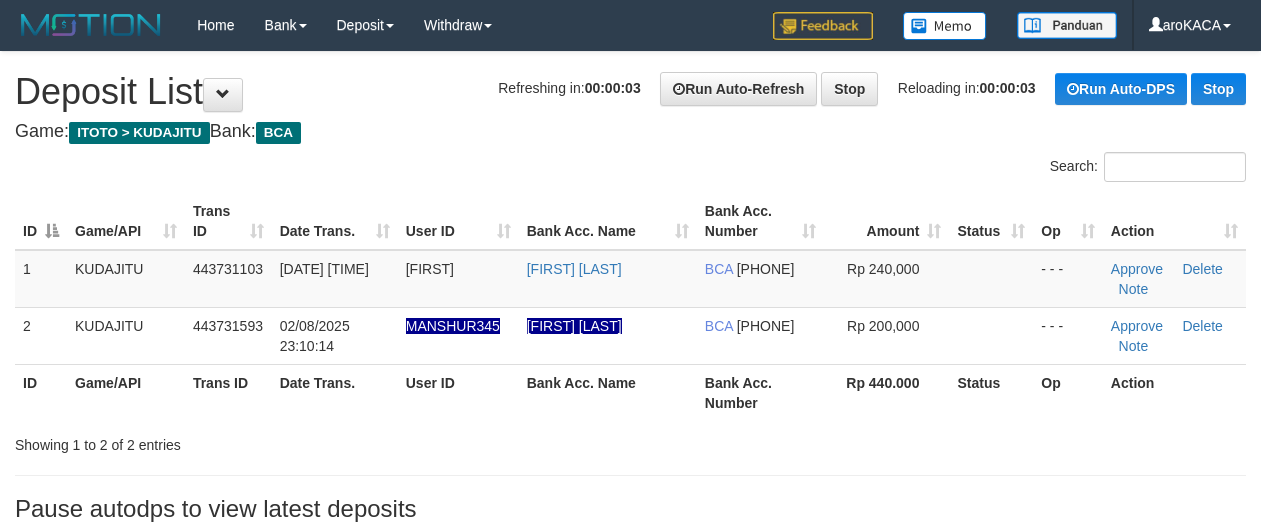 scroll, scrollTop: 0, scrollLeft: 0, axis: both 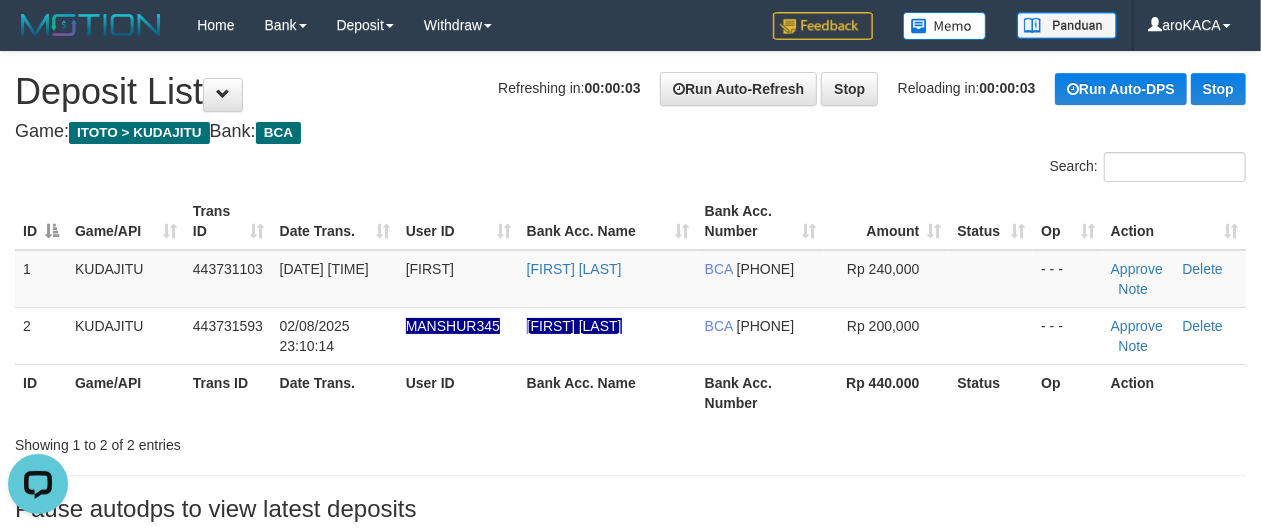 click on "Game:   ITOTO > KUDAJITU    		Bank:   BCA" at bounding box center (630, 132) 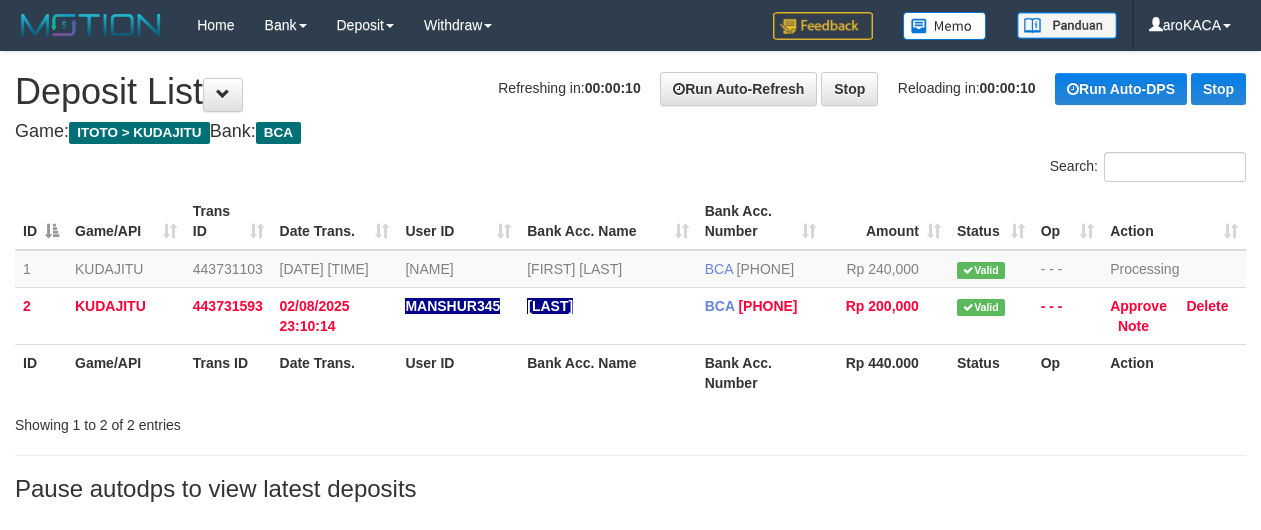 scroll, scrollTop: 0, scrollLeft: 0, axis: both 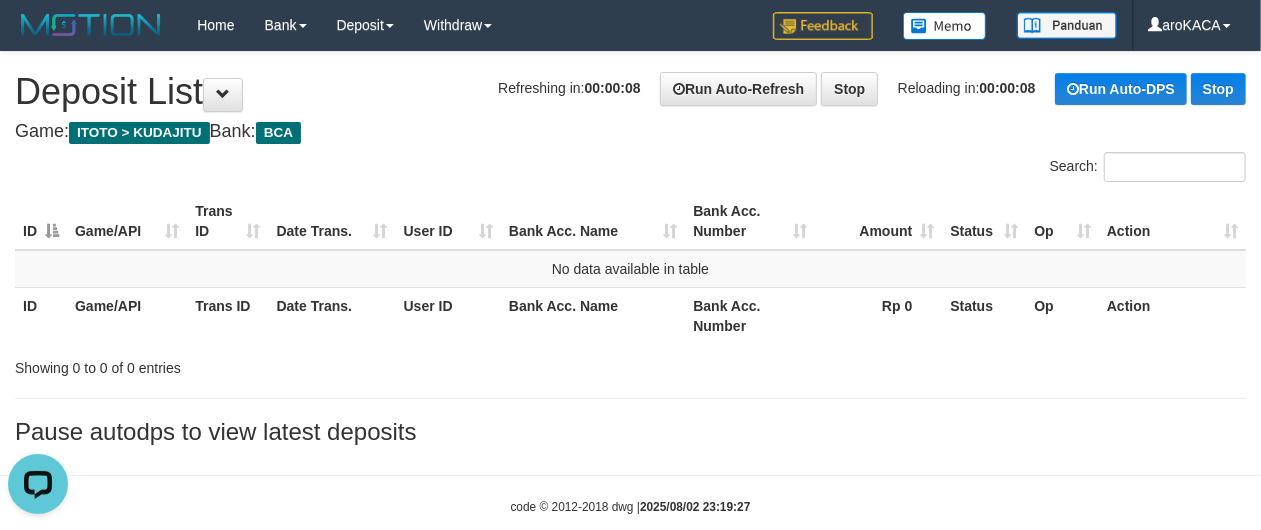 drag, startPoint x: 772, startPoint y: 429, endPoint x: 736, endPoint y: 386, distance: 56.0803 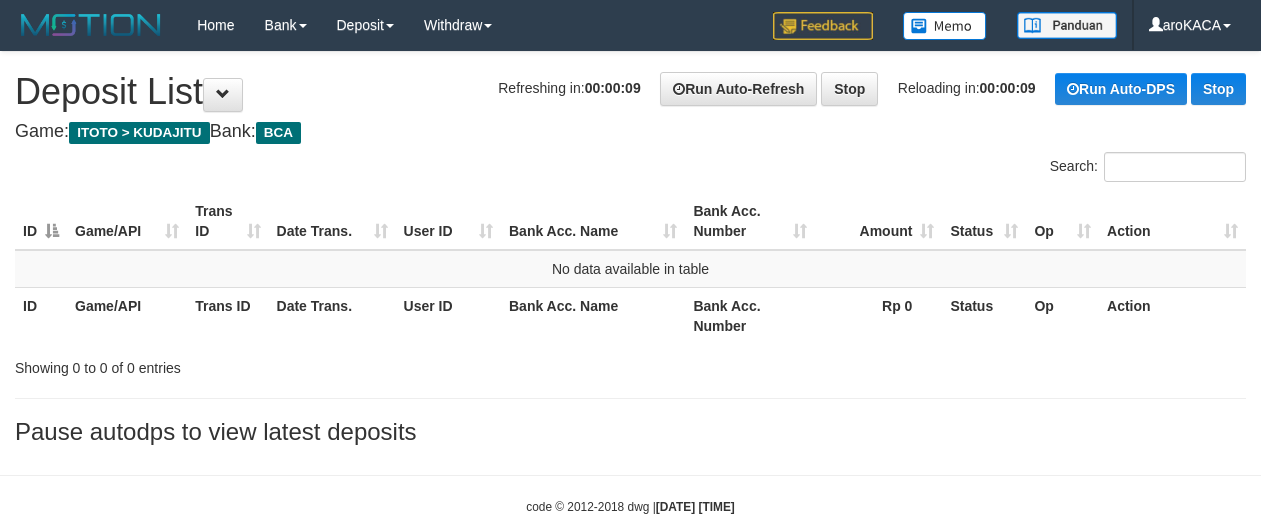 scroll, scrollTop: 0, scrollLeft: 0, axis: both 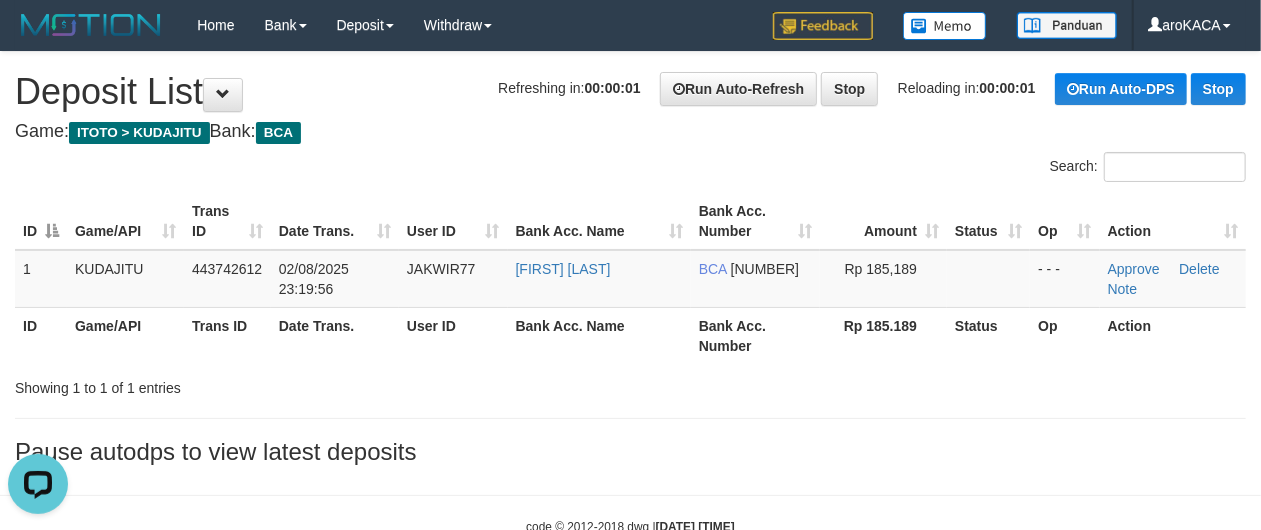 drag, startPoint x: 434, startPoint y: 124, endPoint x: 405, endPoint y: 78, distance: 54.378304 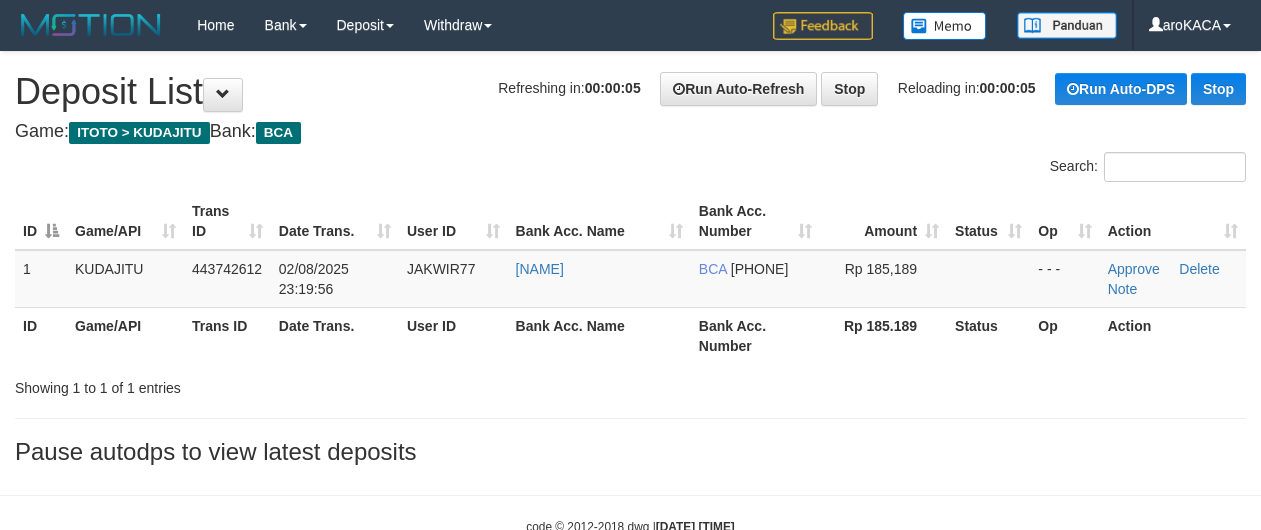 scroll, scrollTop: 0, scrollLeft: 0, axis: both 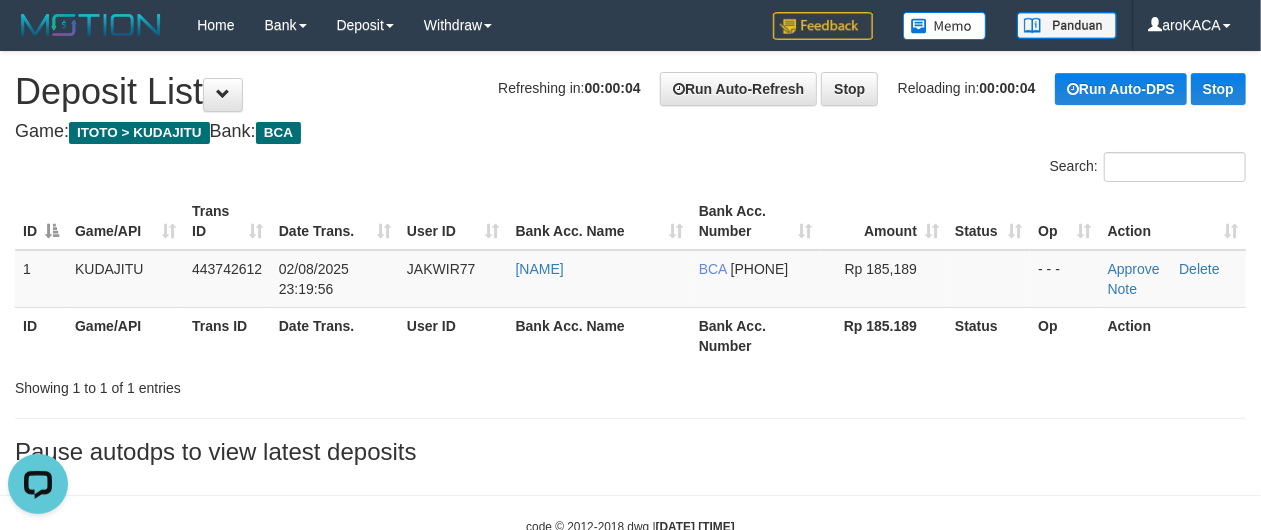 click on "Search:" at bounding box center [630, 169] 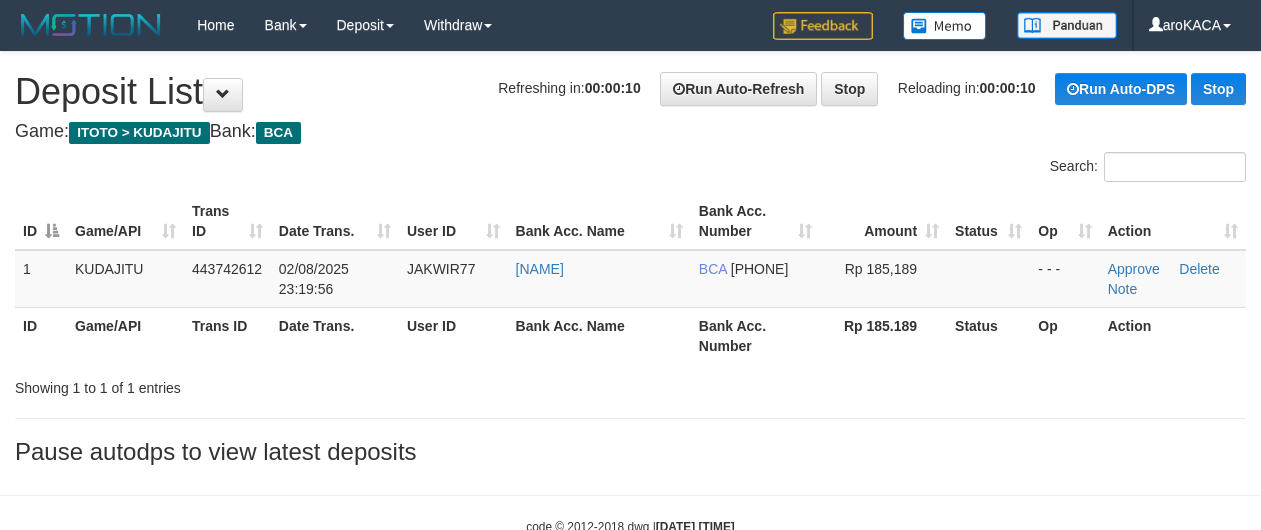 scroll, scrollTop: 0, scrollLeft: 0, axis: both 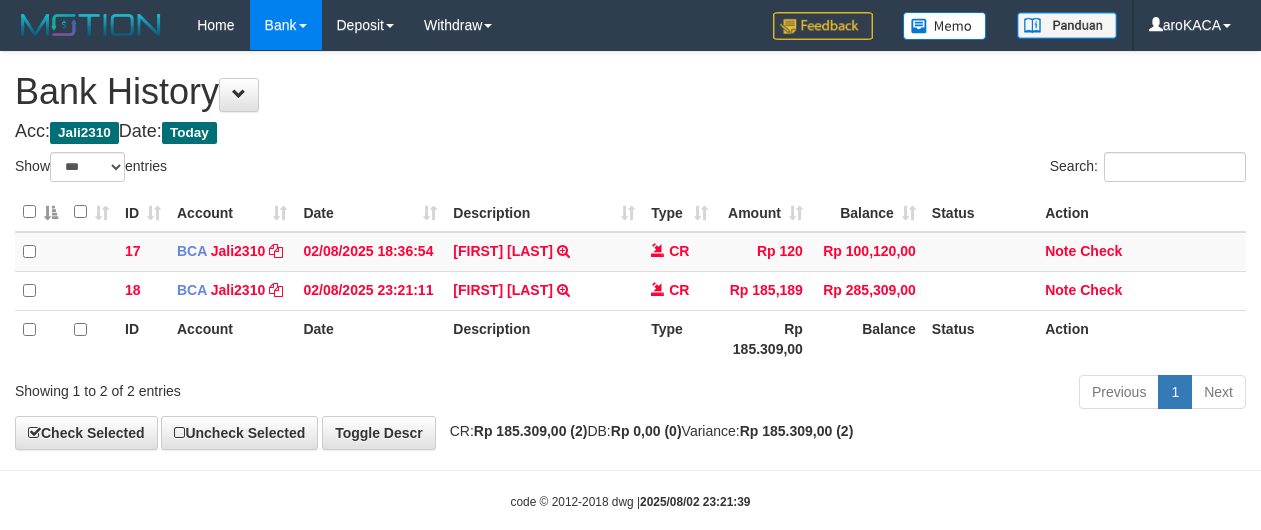 select on "***" 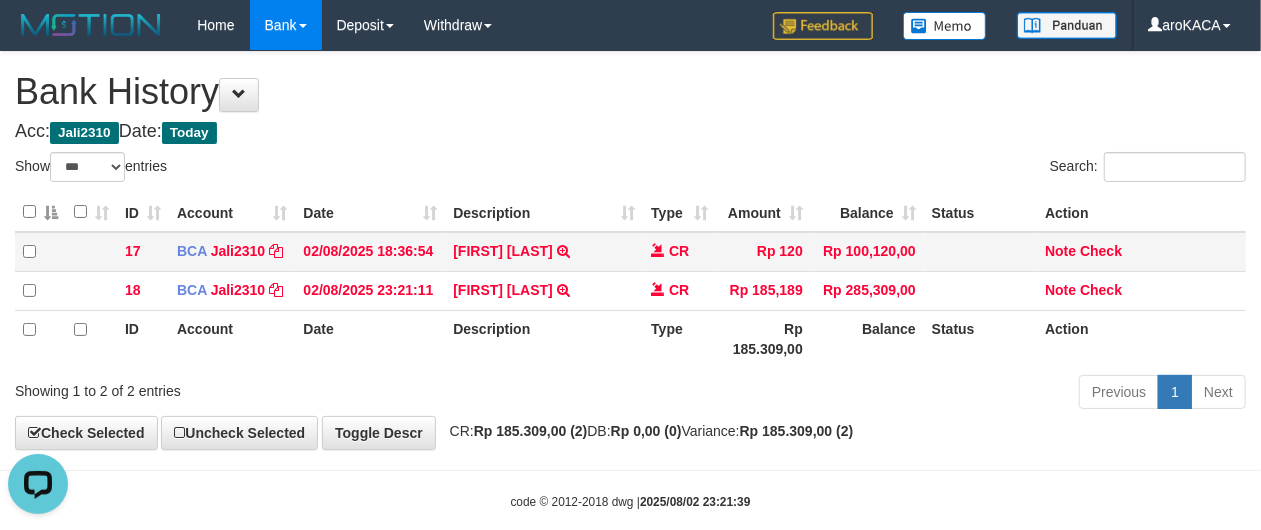 scroll, scrollTop: 0, scrollLeft: 0, axis: both 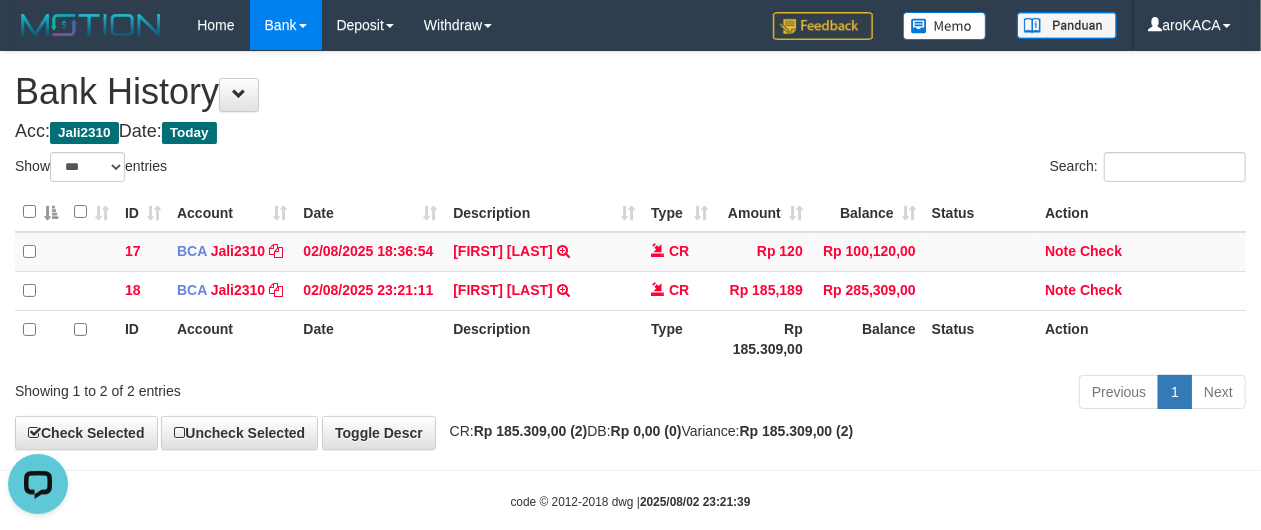 click on "**********" at bounding box center [630, 250] 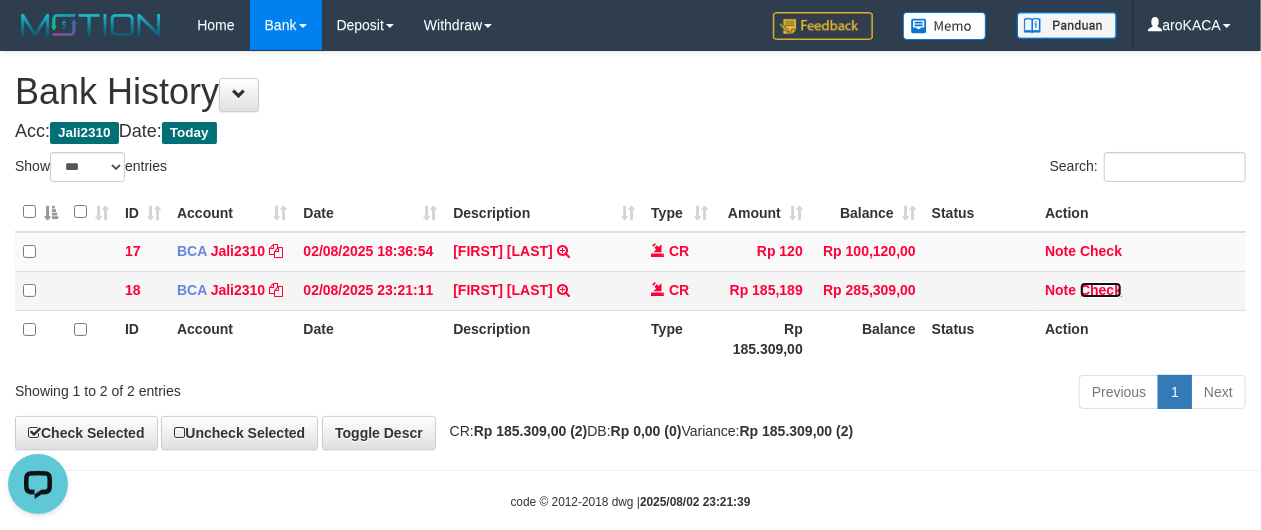 click on "Check" at bounding box center (1101, 290) 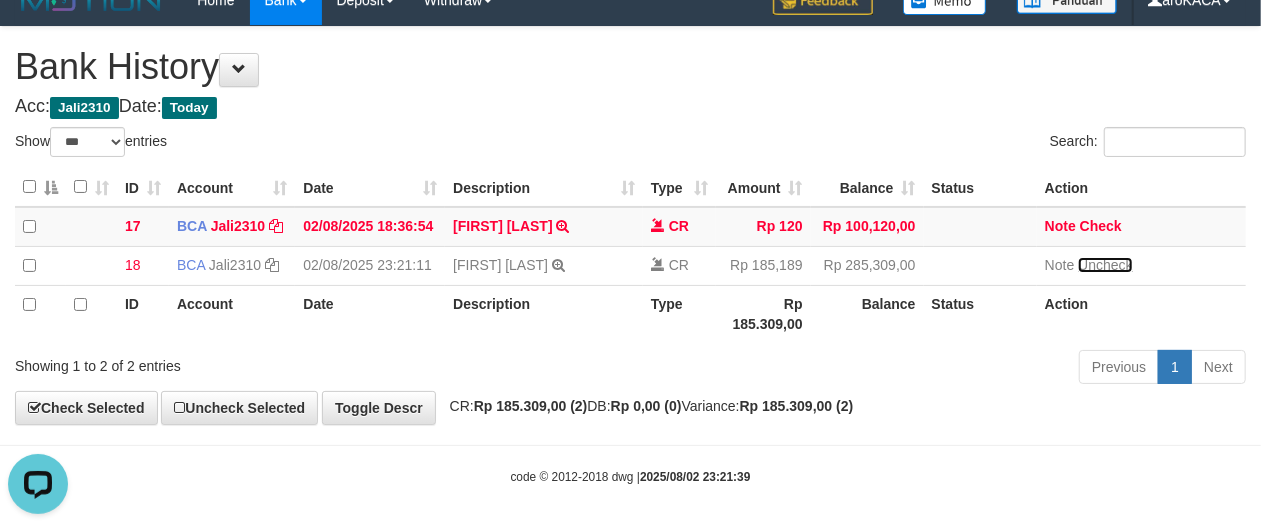 scroll, scrollTop: 0, scrollLeft: 0, axis: both 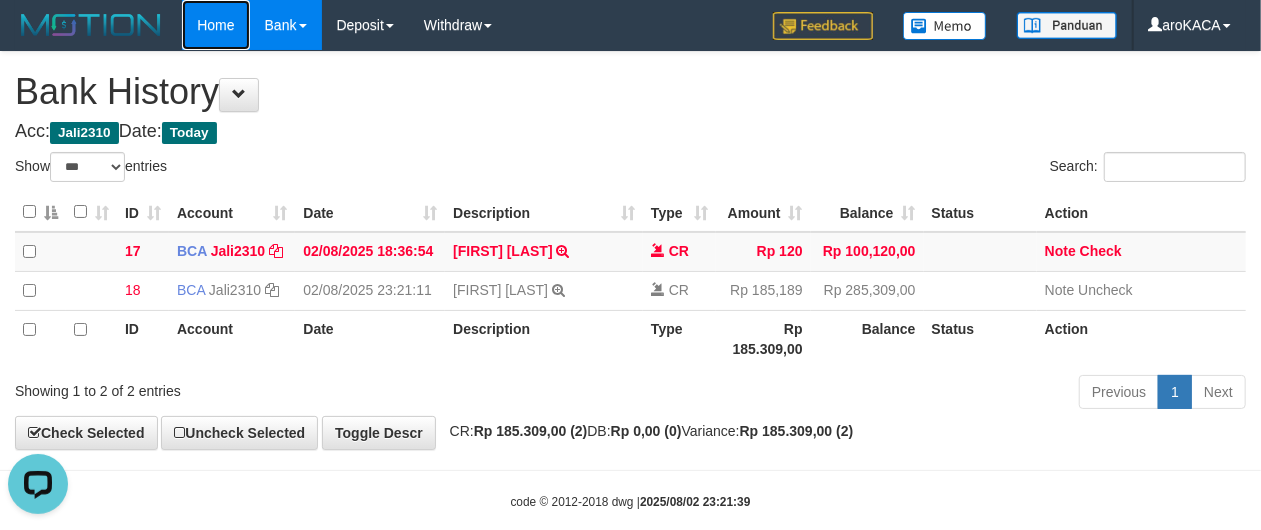 click on "Home" at bounding box center (215, 25) 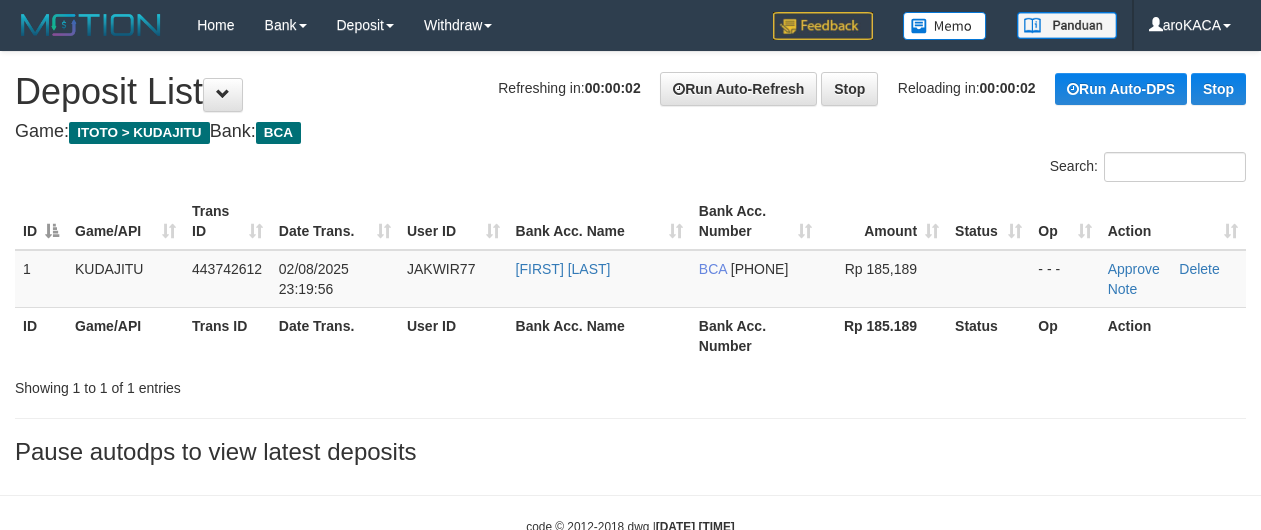 scroll, scrollTop: 0, scrollLeft: 0, axis: both 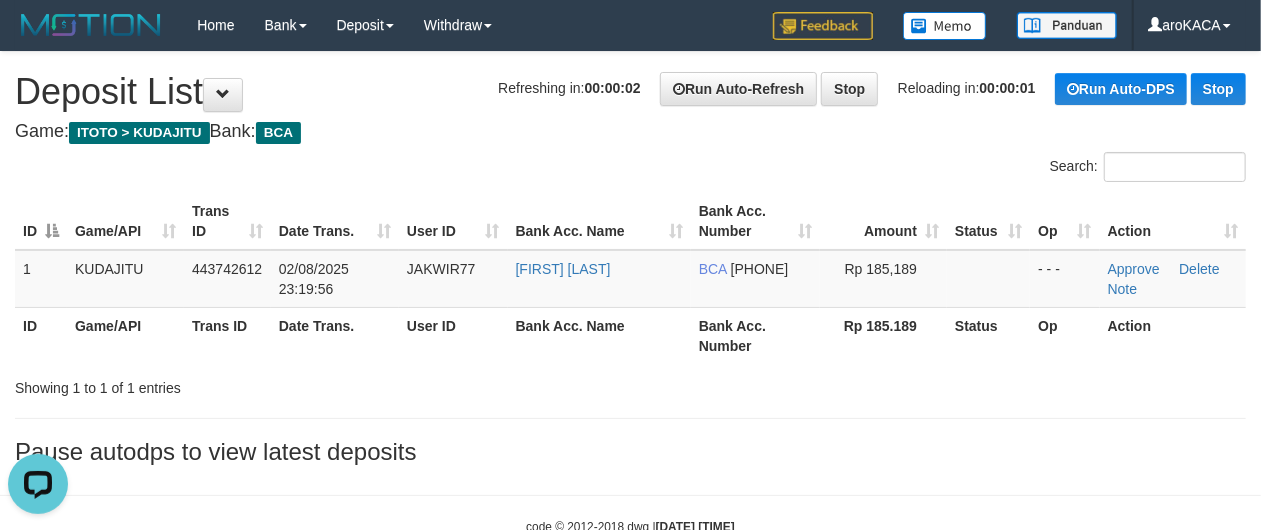 click on "Game:   ITOTO > KUDAJITU    		Bank:   BCA" at bounding box center (630, 132) 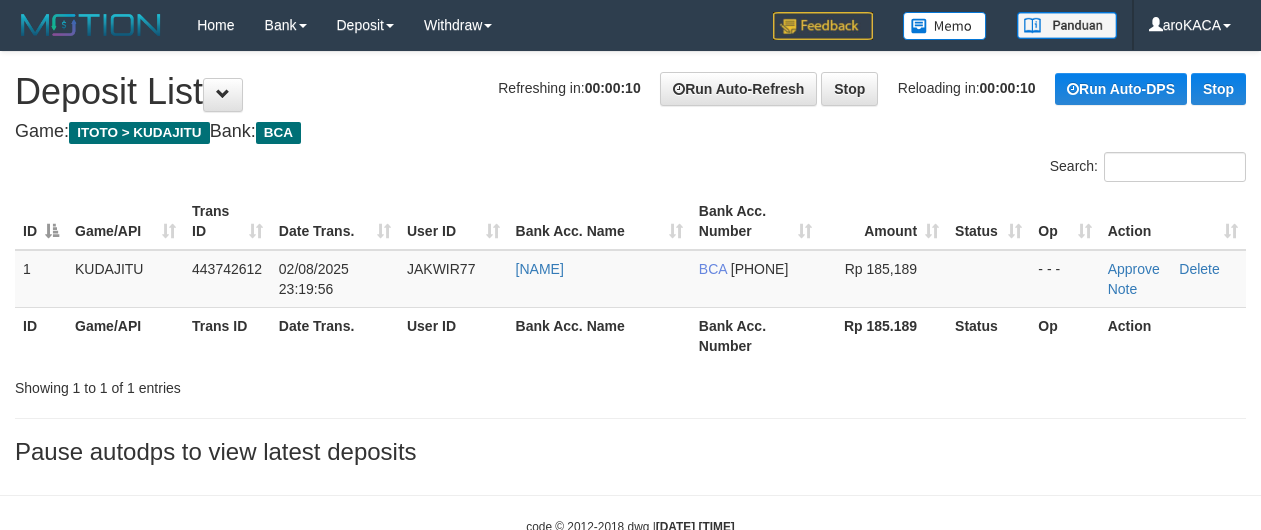 scroll, scrollTop: 0, scrollLeft: 0, axis: both 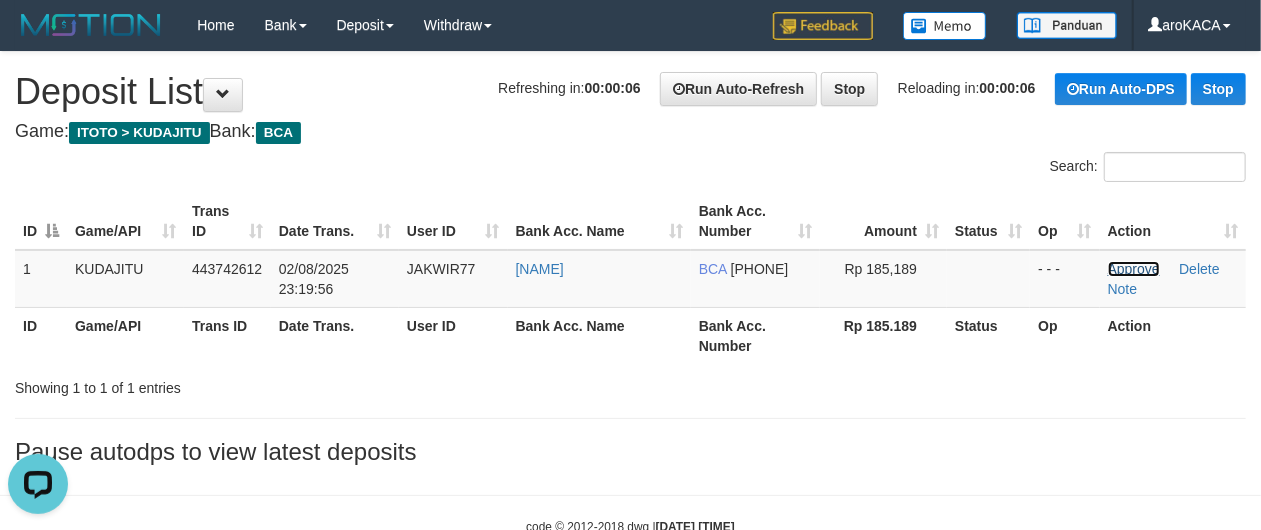 click on "Approve" at bounding box center [1134, 269] 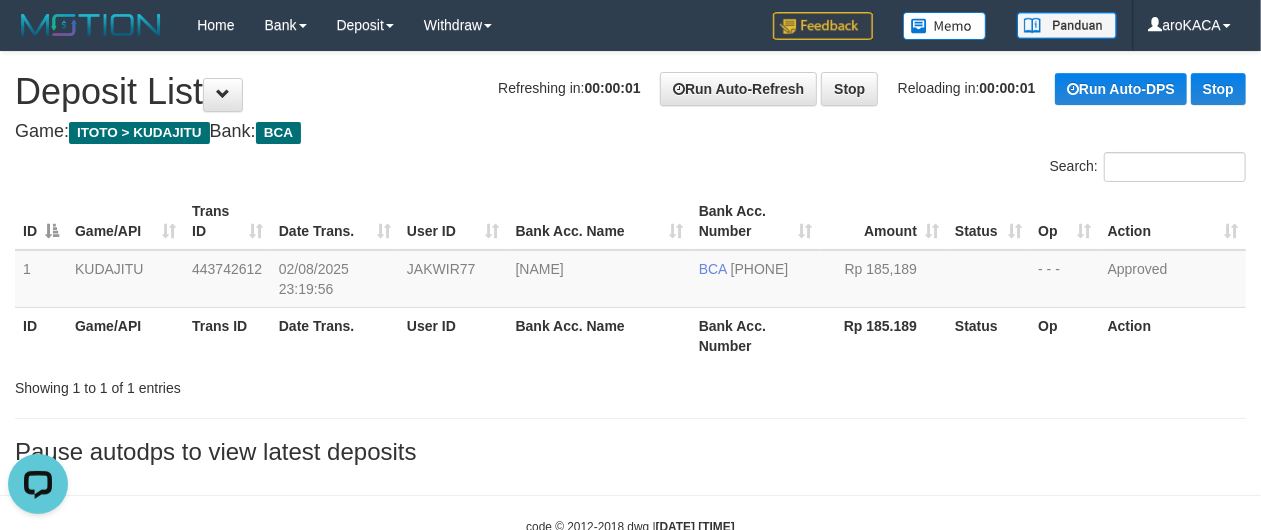 click on "Search:" at bounding box center (946, 169) 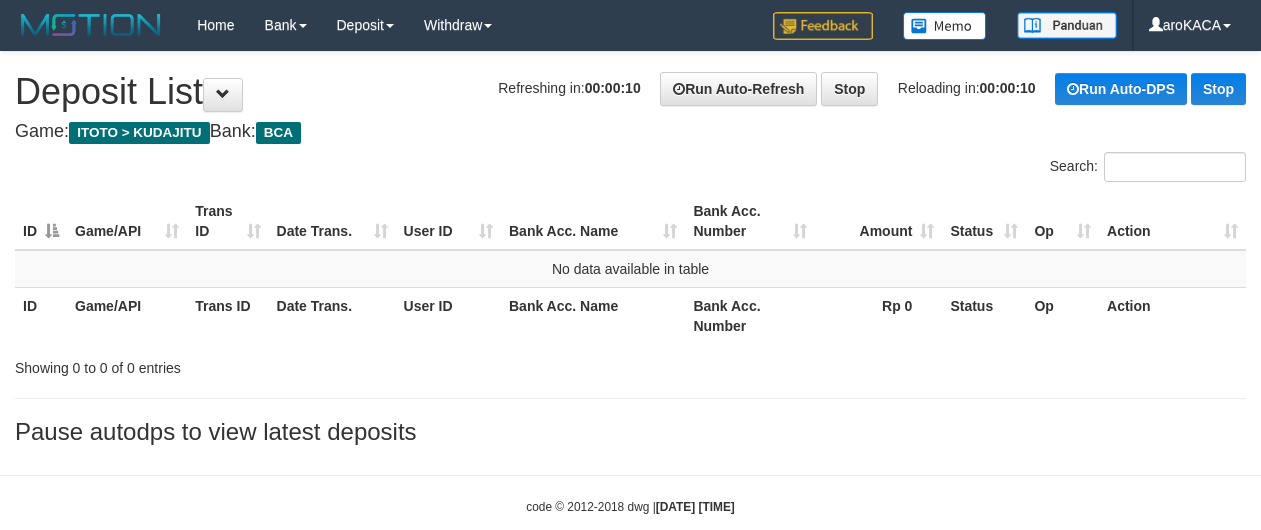 scroll, scrollTop: 0, scrollLeft: 0, axis: both 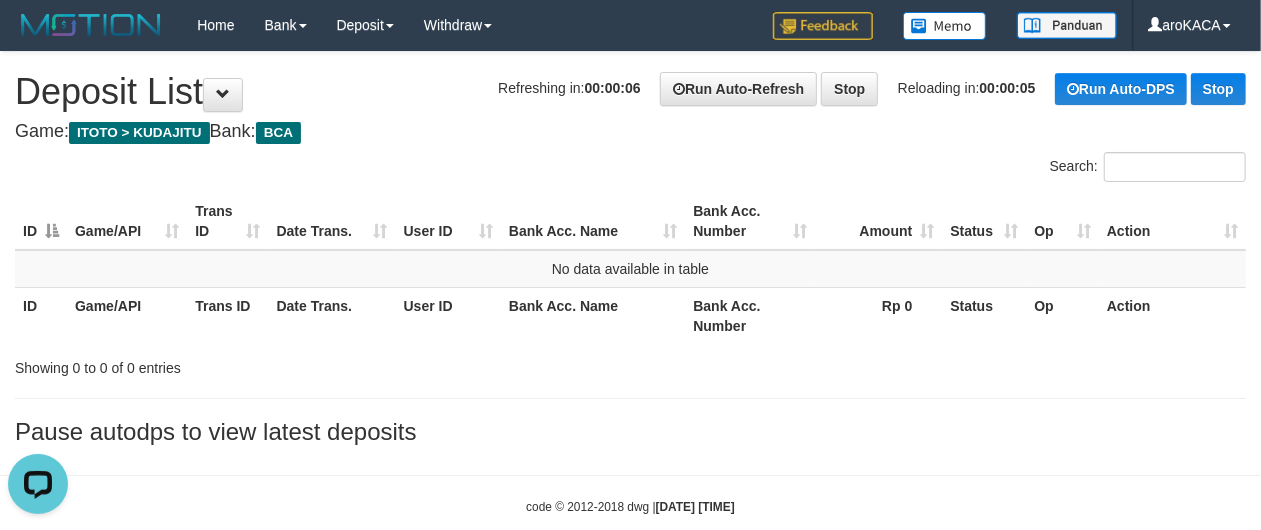 click on "Search:" at bounding box center (946, 169) 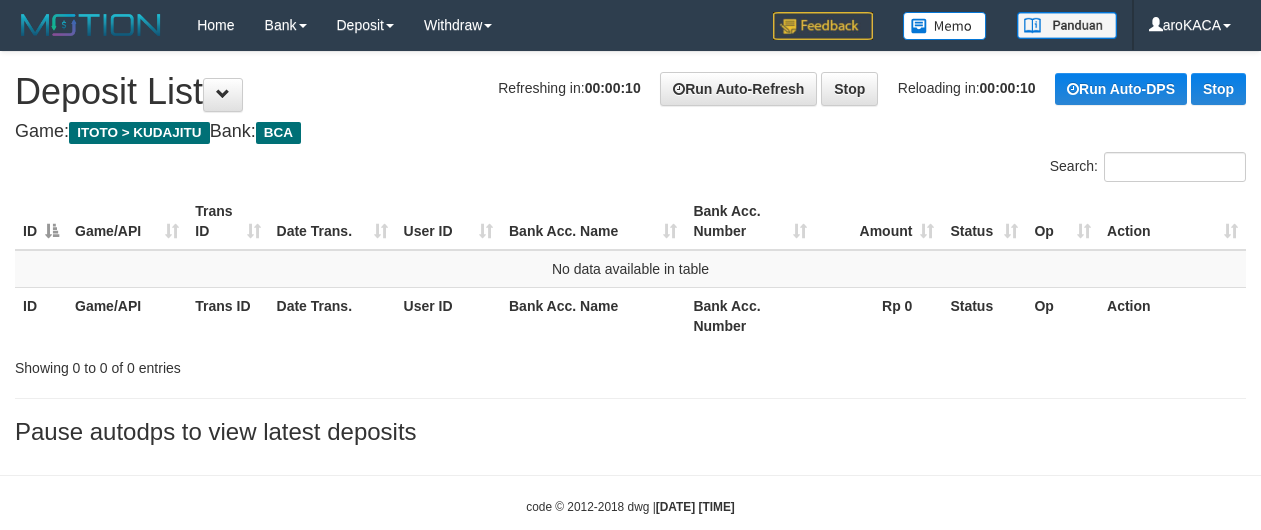scroll, scrollTop: 0, scrollLeft: 0, axis: both 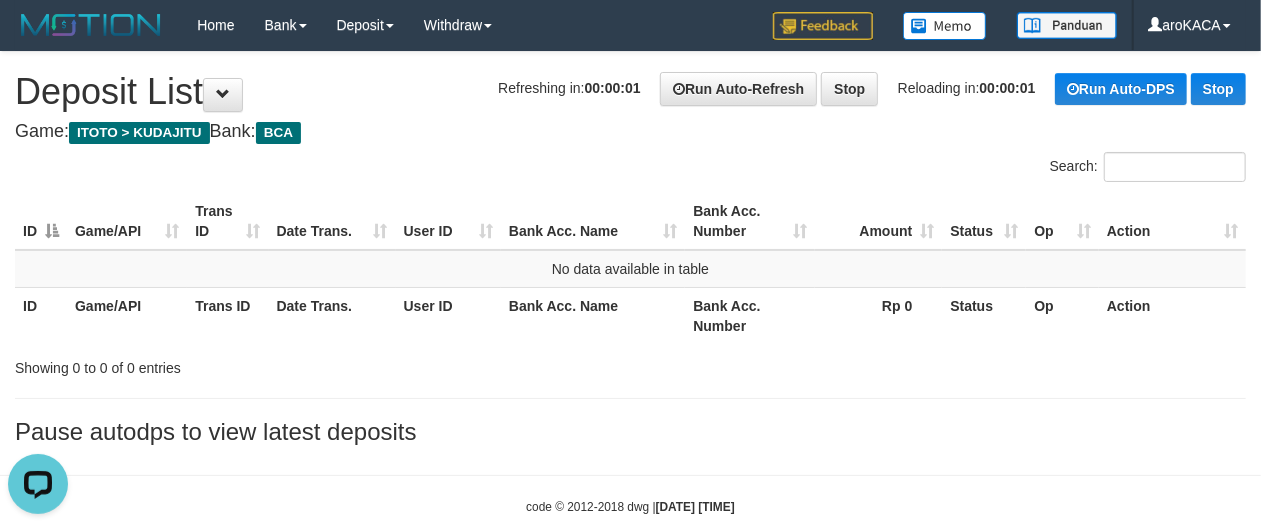 click on "Search:" at bounding box center [630, 169] 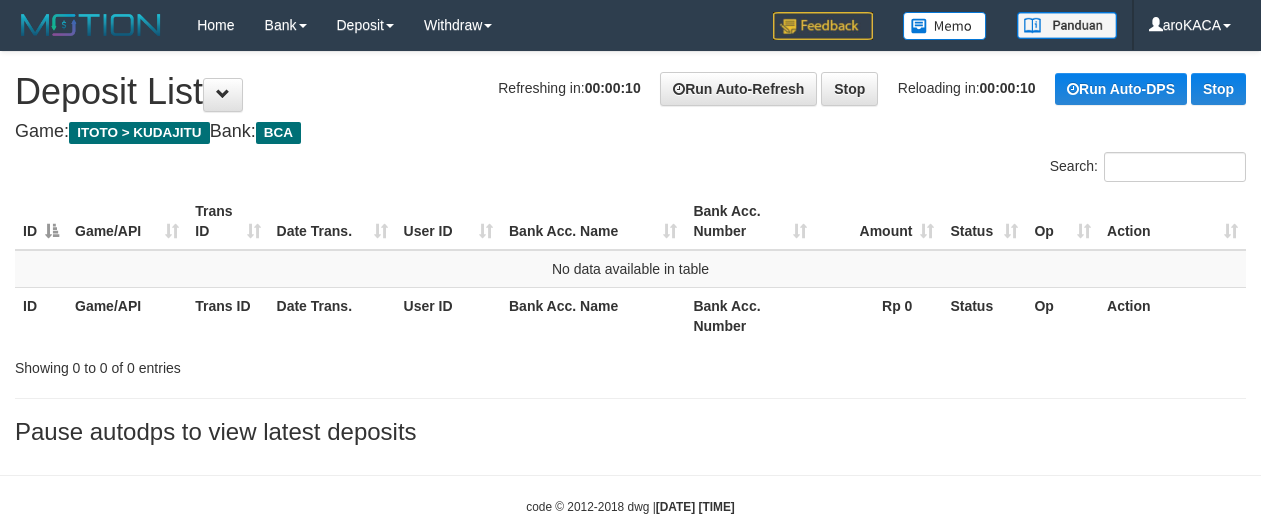 scroll, scrollTop: 0, scrollLeft: 0, axis: both 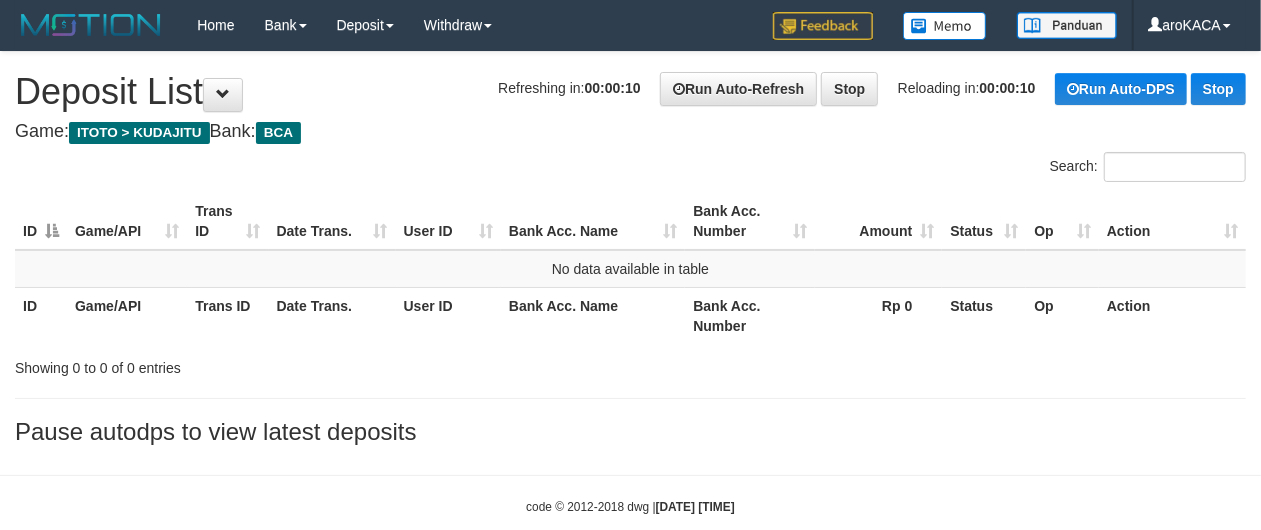 click on "Search:" at bounding box center [630, 169] 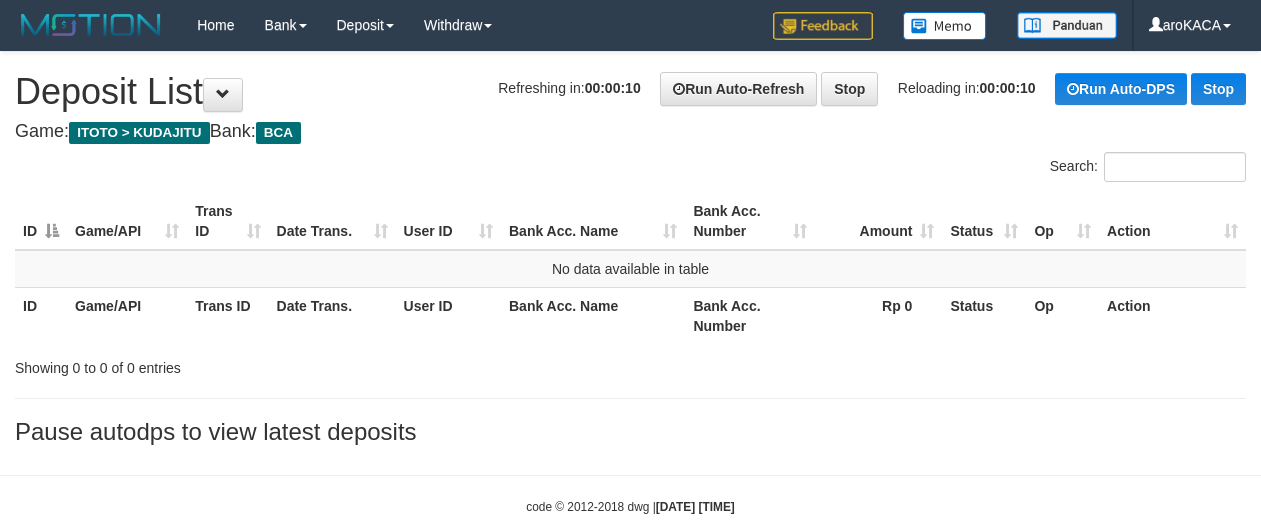 scroll, scrollTop: 0, scrollLeft: 0, axis: both 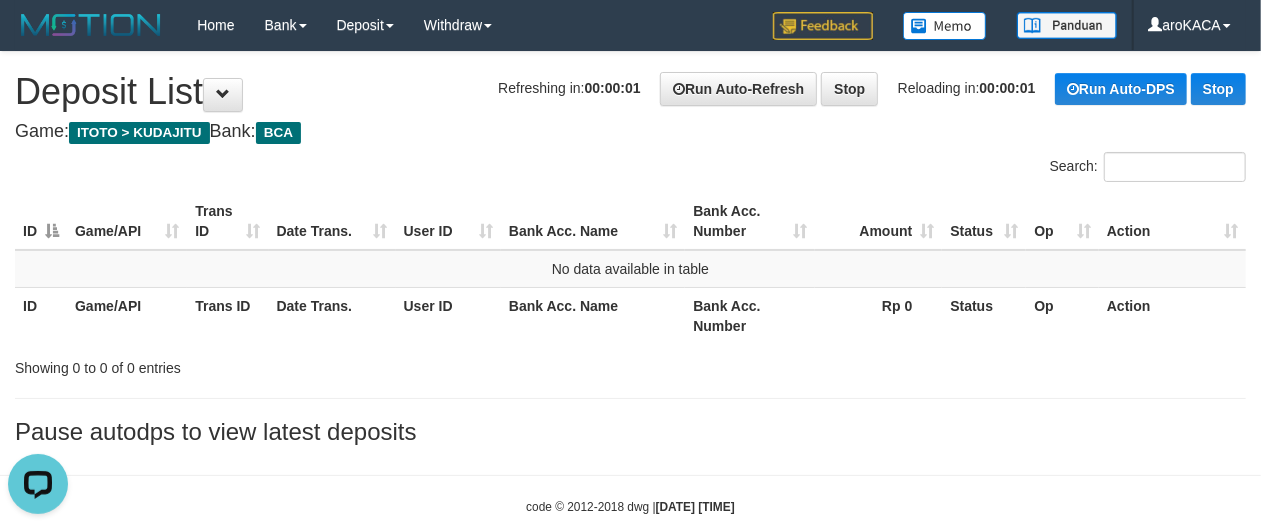 click on "Game:   ITOTO > KUDAJITU    		Bank:   BCA" at bounding box center (630, 132) 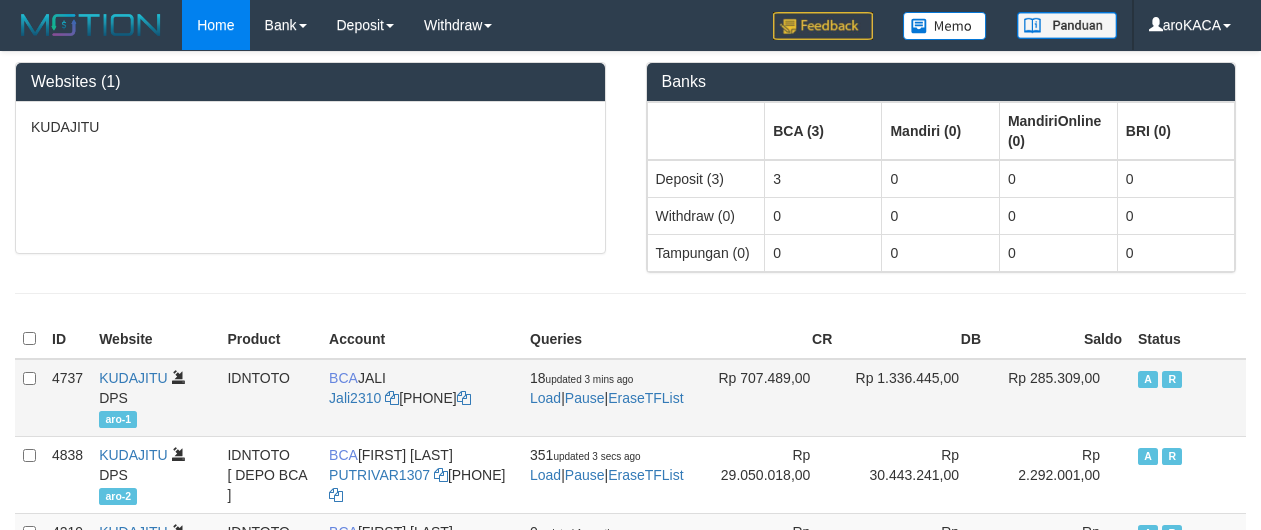 scroll, scrollTop: 0, scrollLeft: 0, axis: both 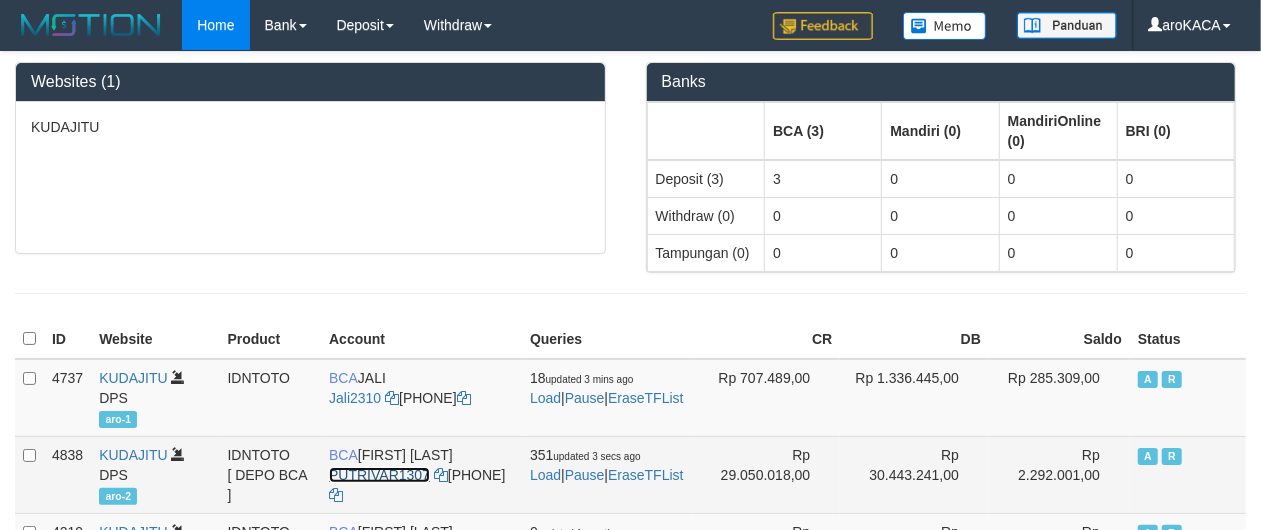 click on "PUTRIVAR1307" at bounding box center [379, 475] 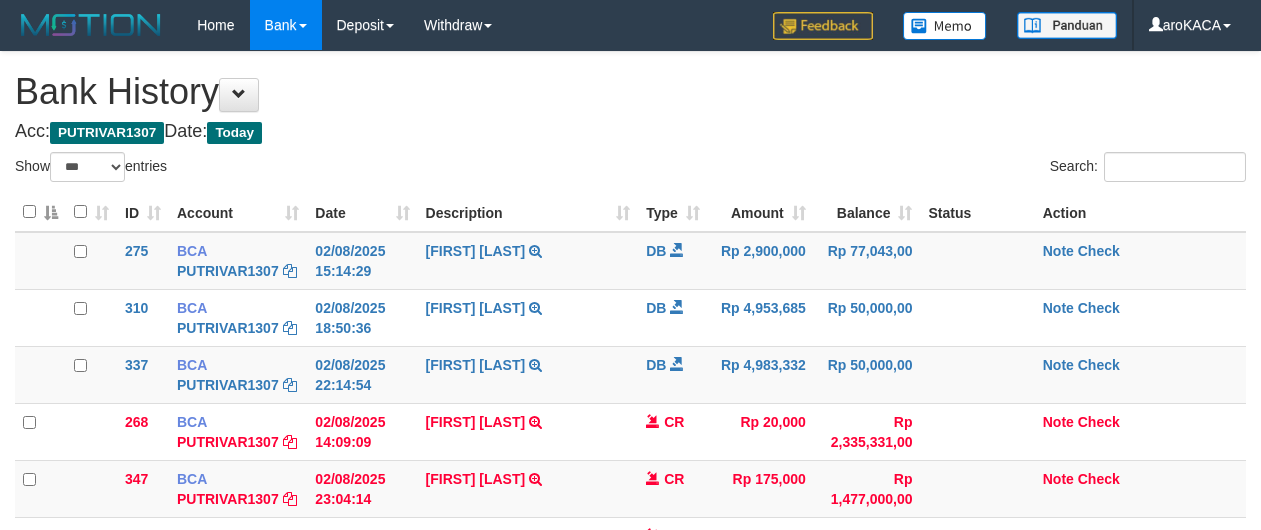 select on "***" 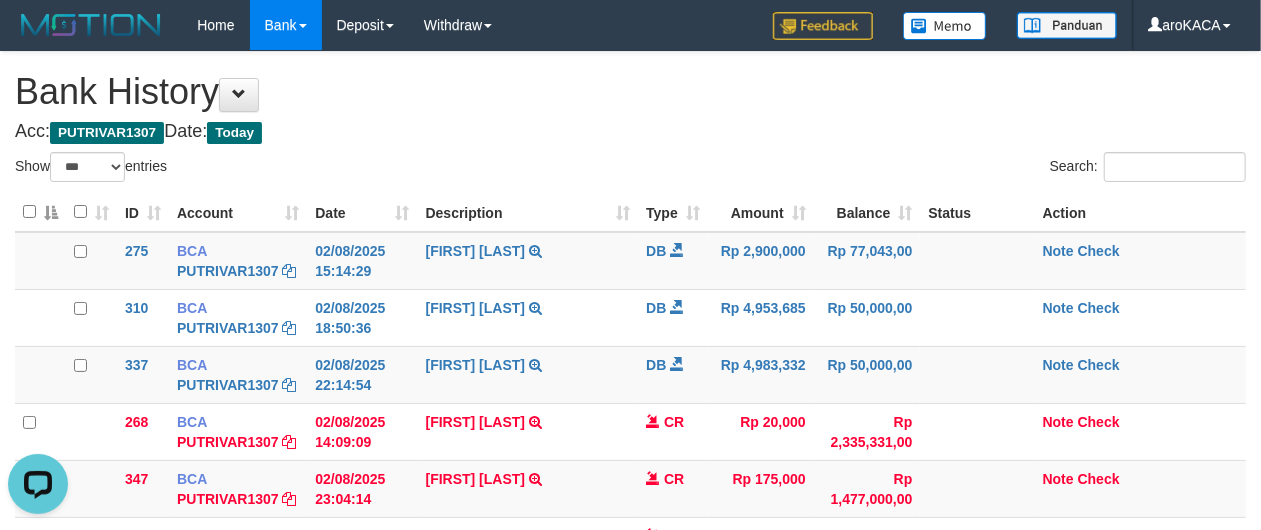 scroll, scrollTop: 0, scrollLeft: 0, axis: both 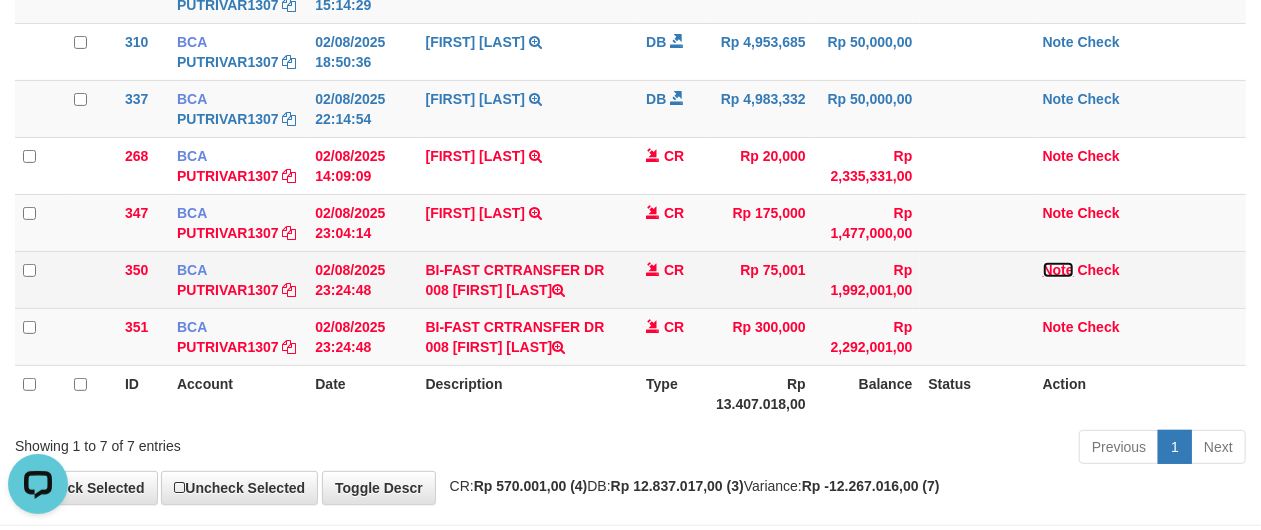 click on "Note" at bounding box center [1058, 270] 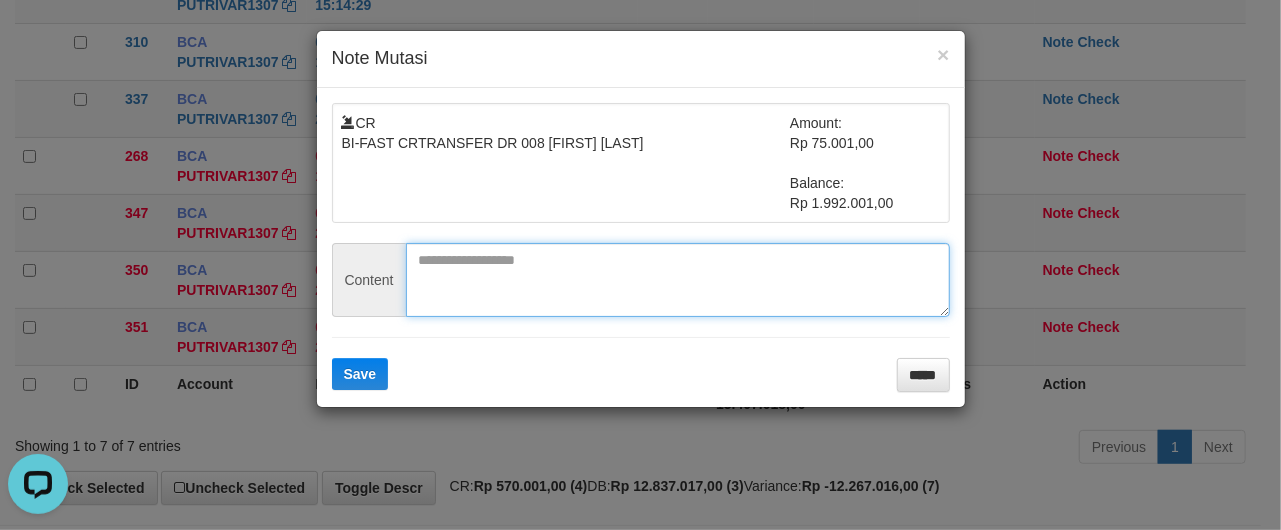 drag, startPoint x: 545, startPoint y: 276, endPoint x: 525, endPoint y: 282, distance: 20.880613 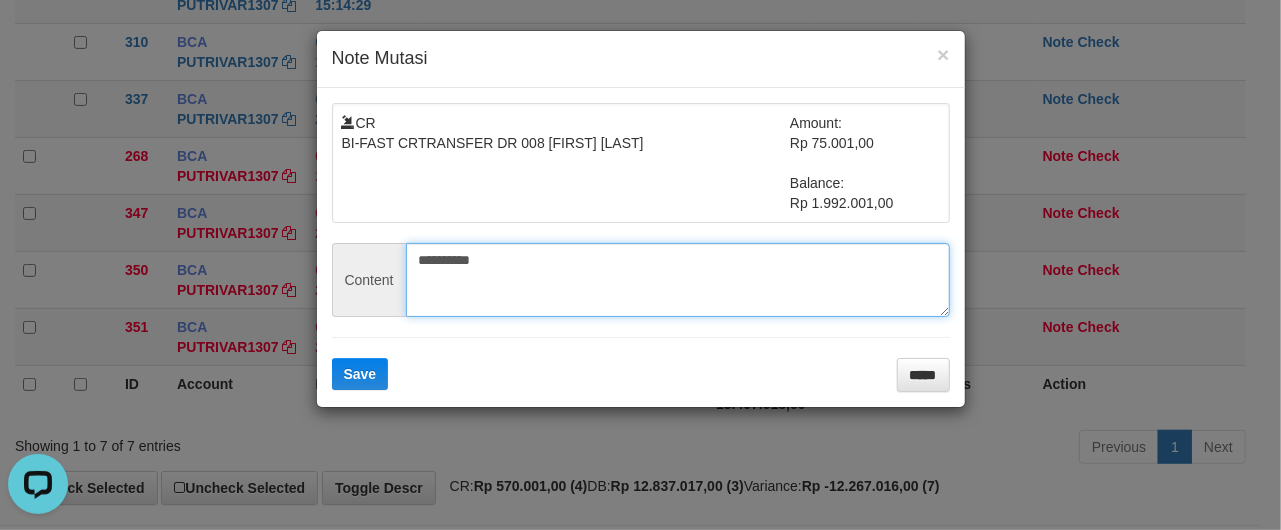 type on "**********" 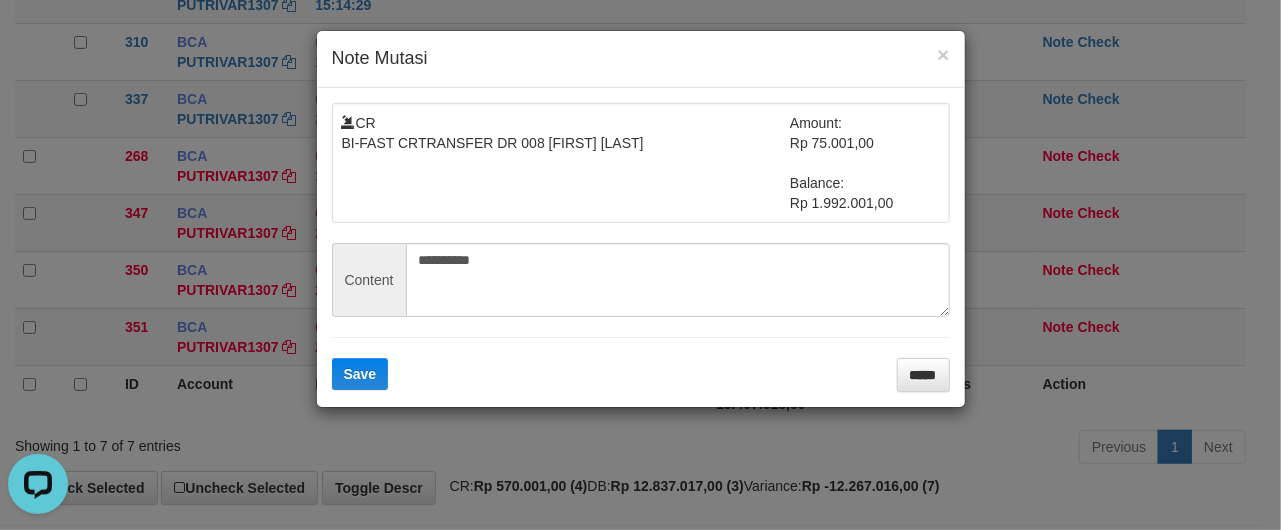 click on "**********" at bounding box center [641, 247] 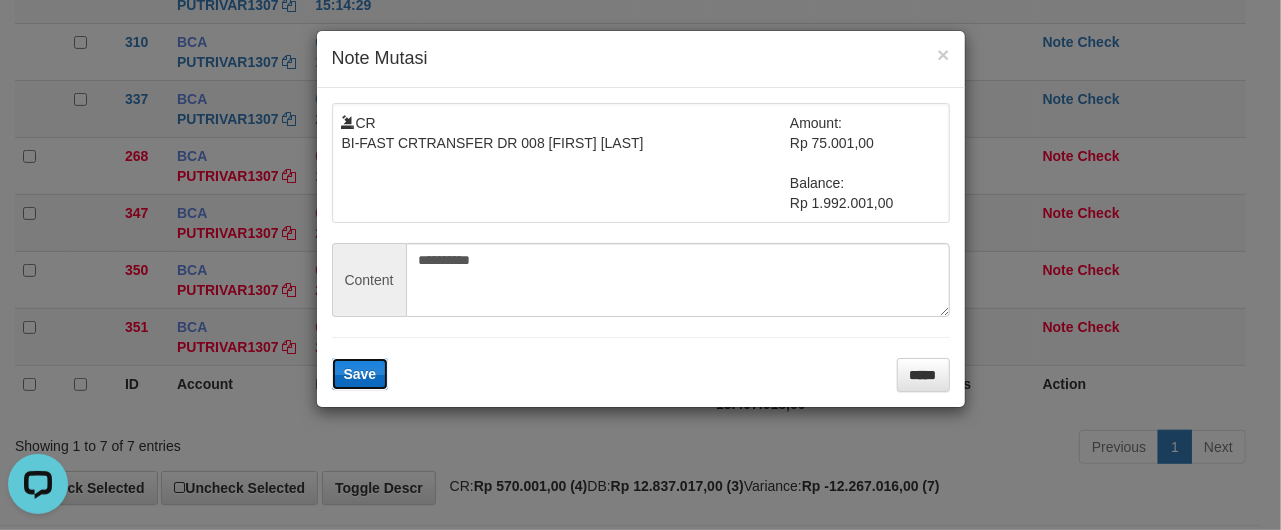 click on "Save" at bounding box center (360, 374) 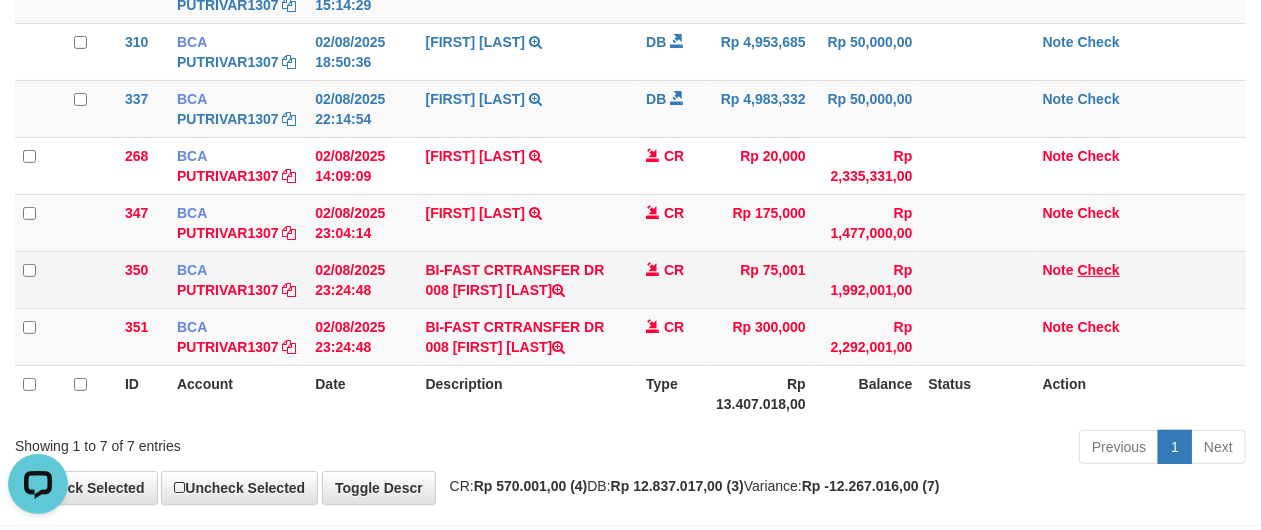 click on "Note
Check" at bounding box center (1140, 279) 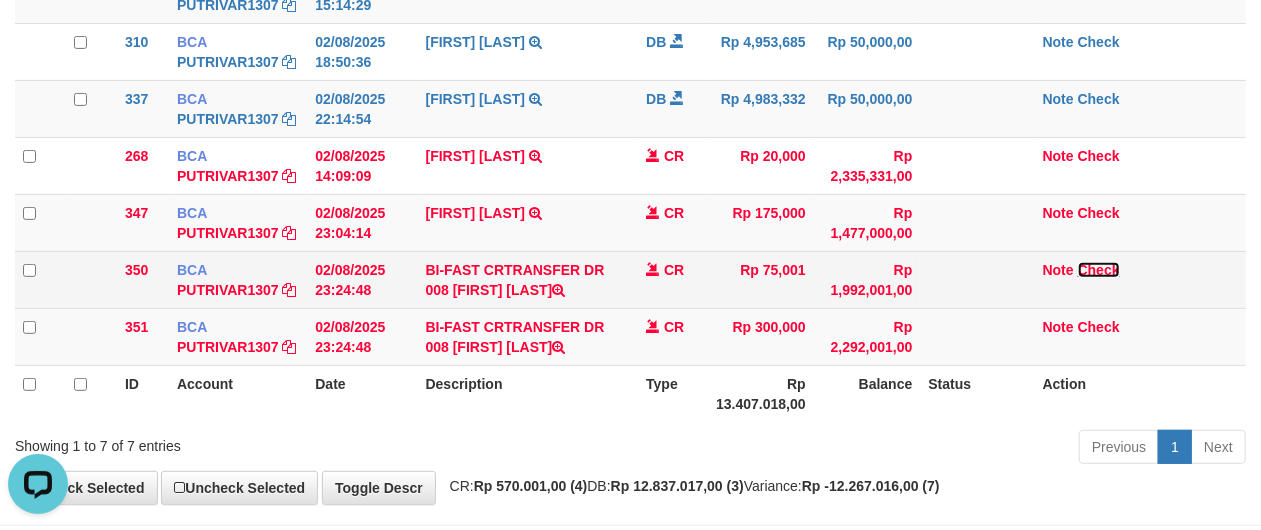 click on "Check" at bounding box center [1099, 270] 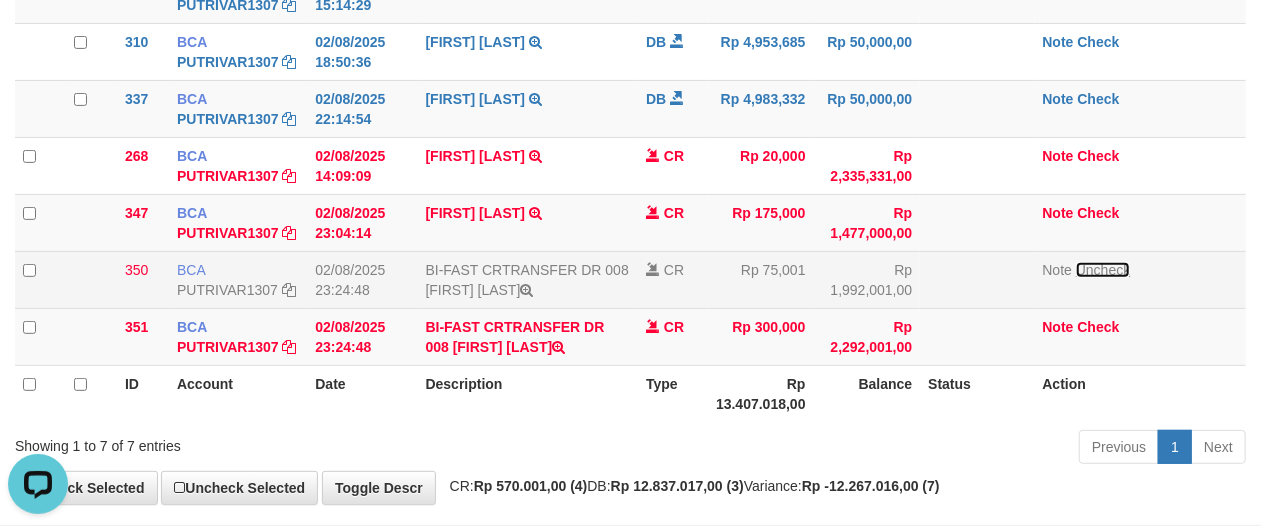 click on "Uncheck" at bounding box center (1103, 270) 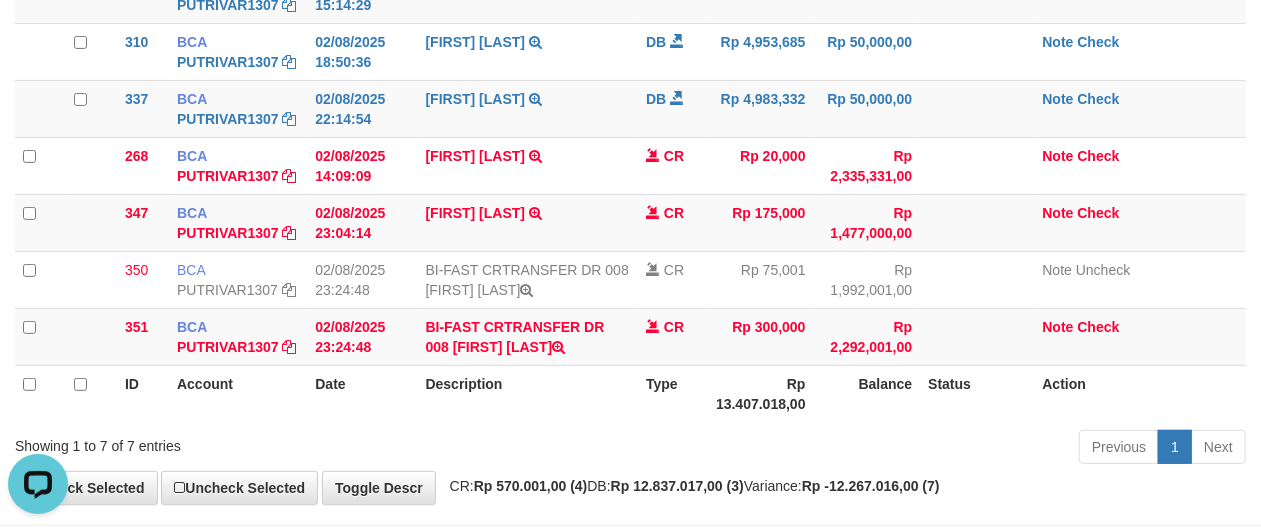 click on "Description" at bounding box center [528, 393] 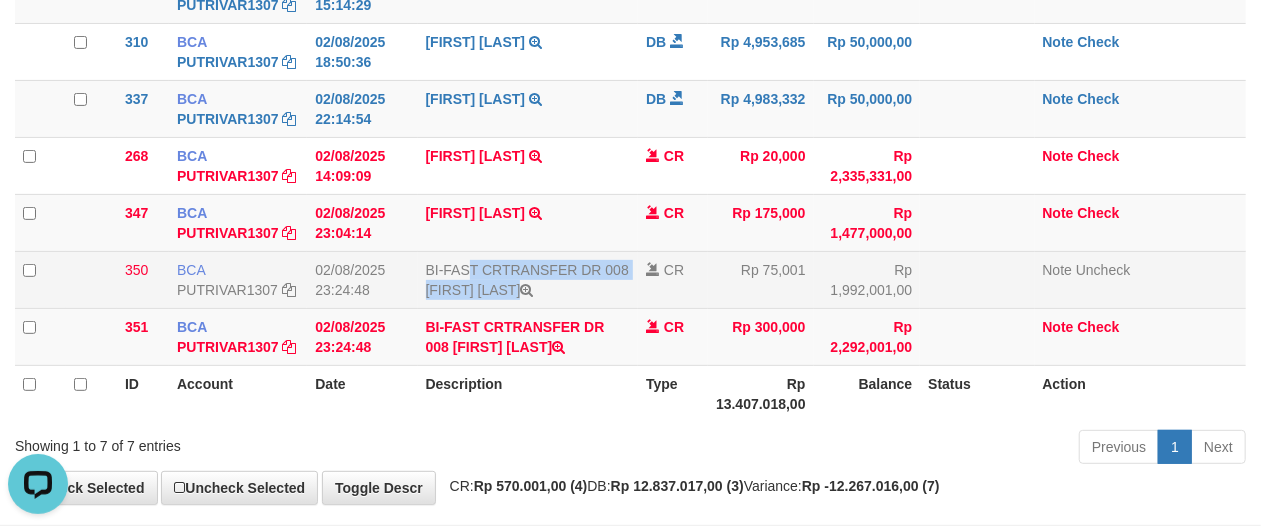 drag, startPoint x: 424, startPoint y: 260, endPoint x: 528, endPoint y: 304, distance: 112.92475 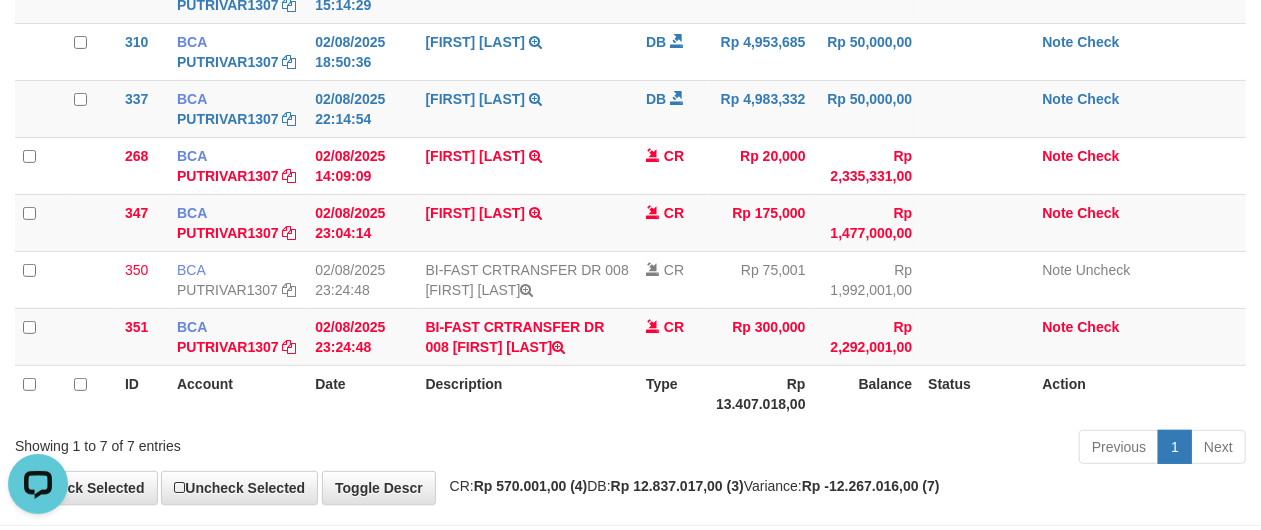 click on "Type" at bounding box center [673, 393] 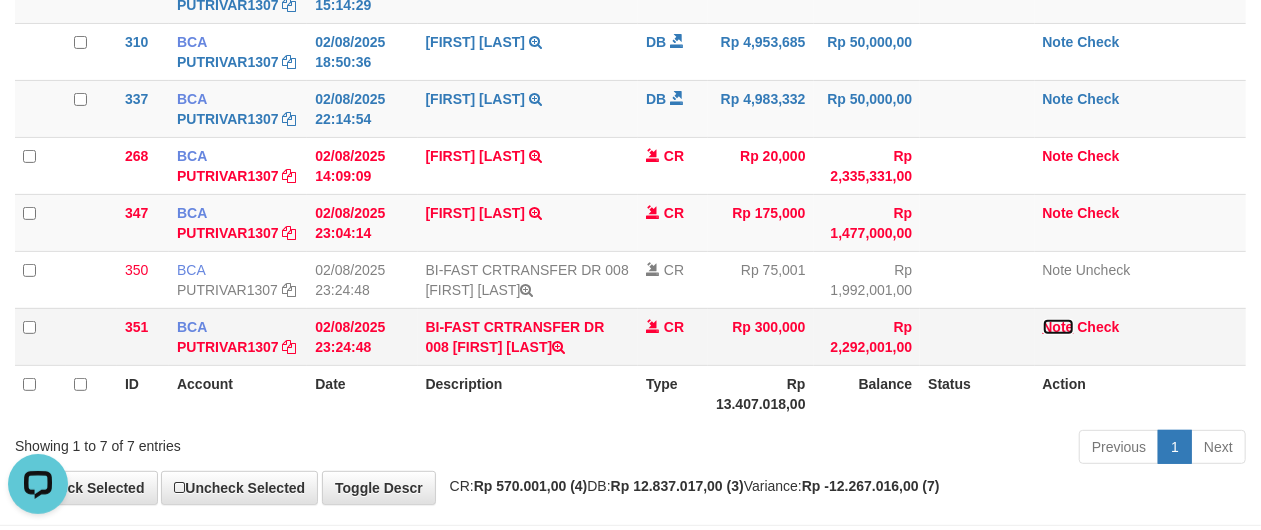 click on "Note" at bounding box center (1058, 327) 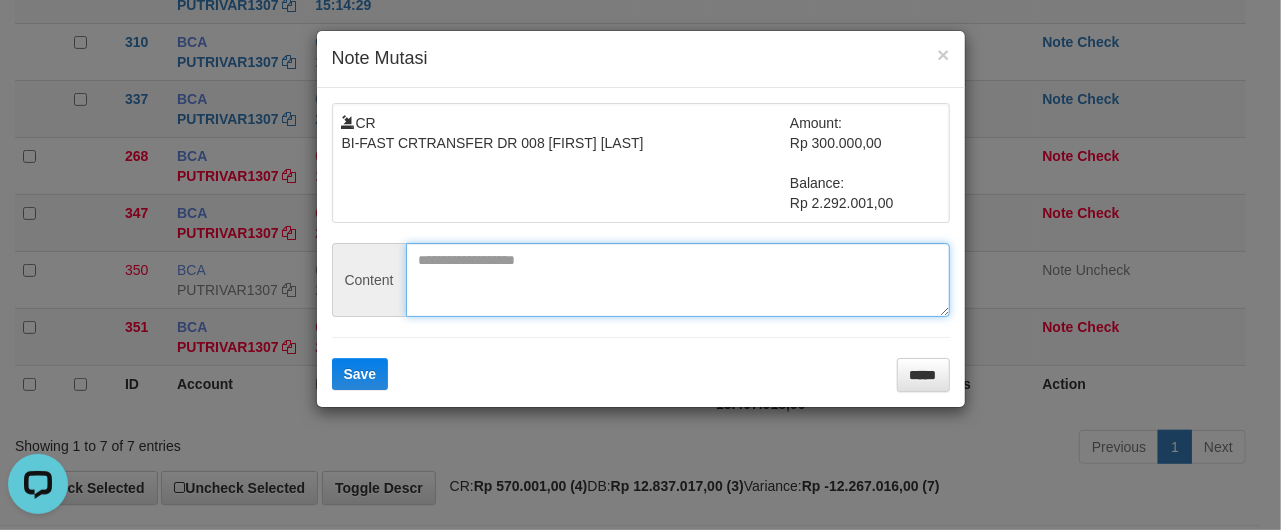 click at bounding box center [678, 280] 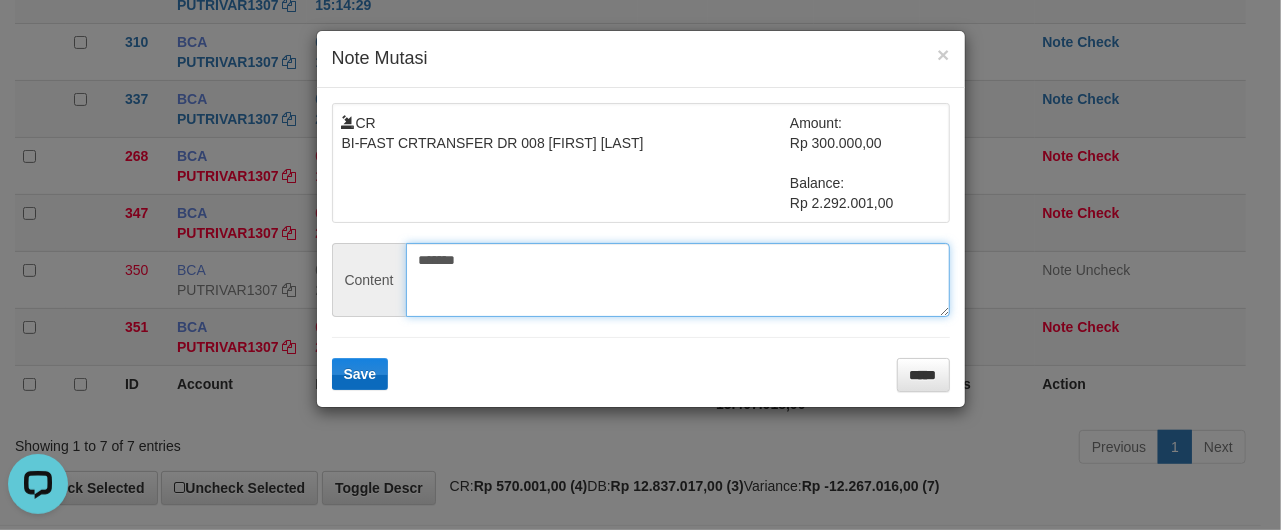 type on "*******" 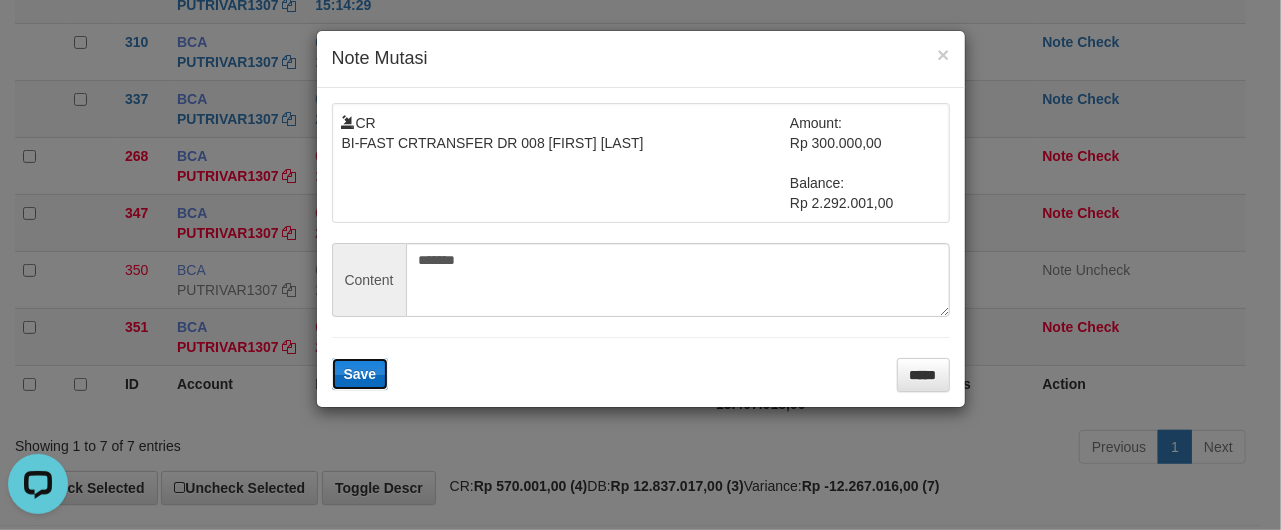 click on "Save" at bounding box center [360, 374] 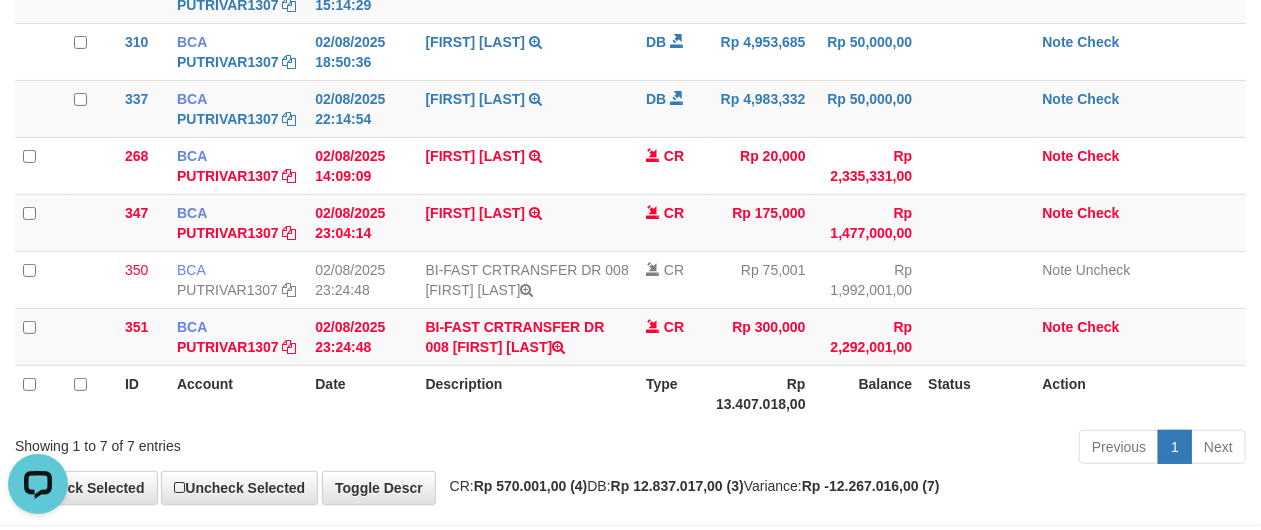 drag, startPoint x: 873, startPoint y: 432, endPoint x: 926, endPoint y: 424, distance: 53.600372 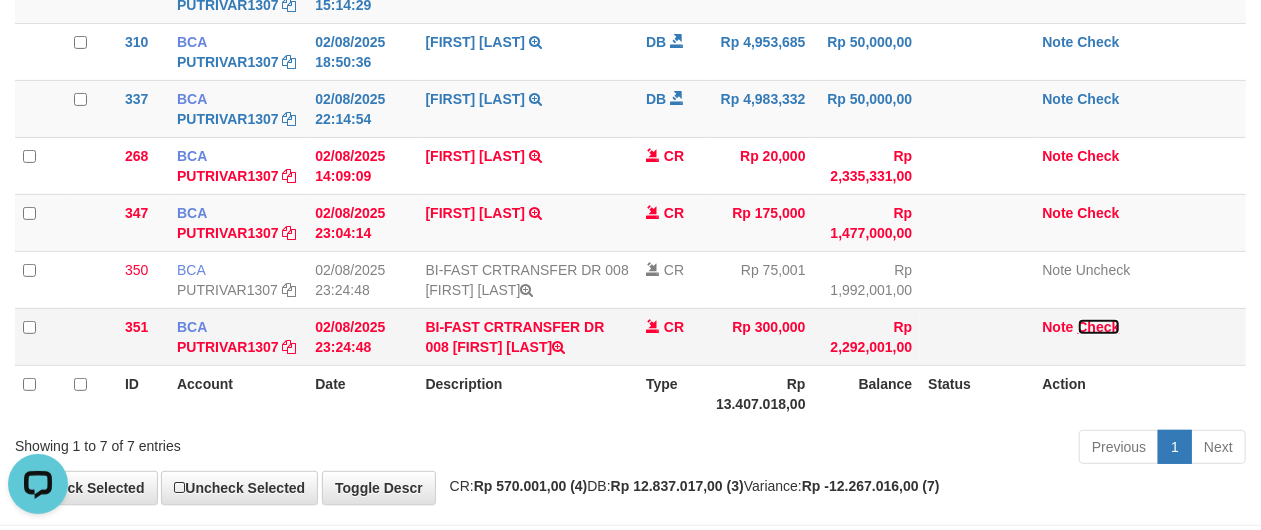 click on "Check" at bounding box center [1099, 327] 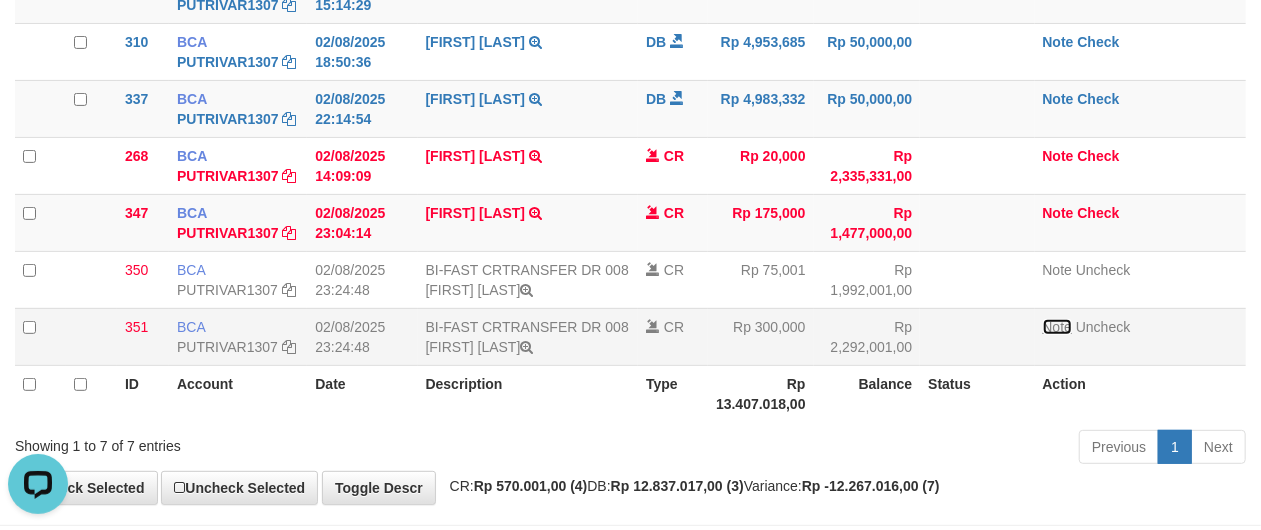 click on "Note" at bounding box center [1058, 327] 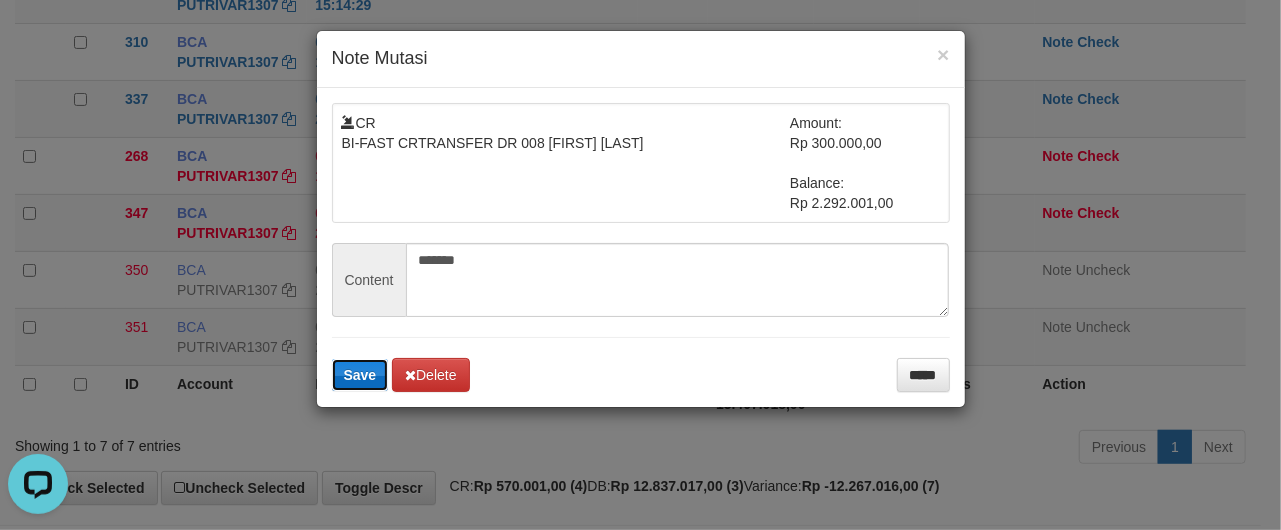 click on "Save" at bounding box center [360, 375] 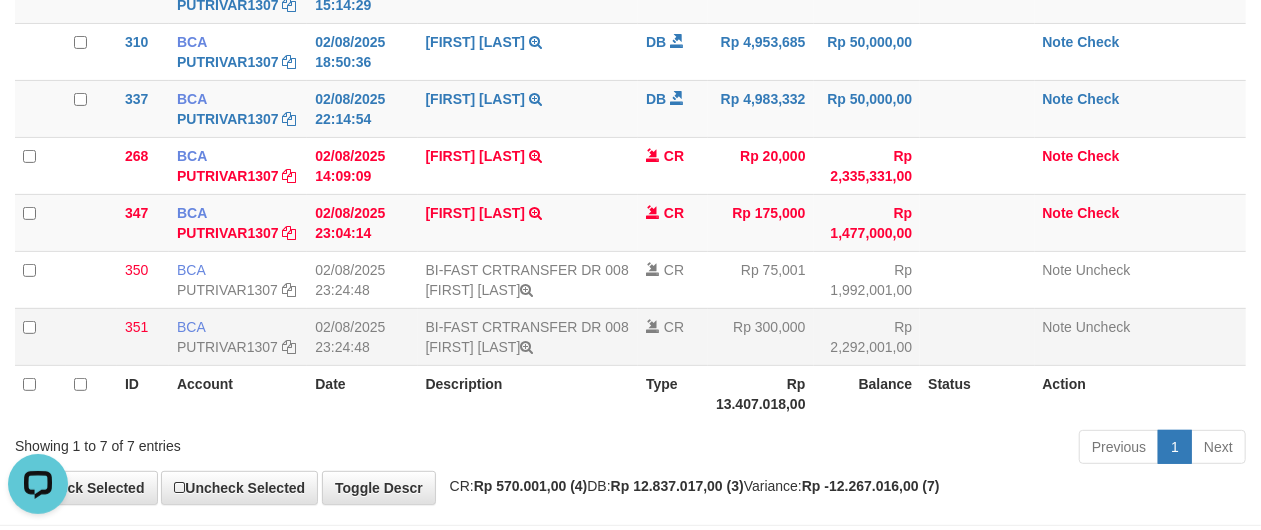 click on "BI-FAST CRTRANSFER DR 008 HARRY NURDIANTO" at bounding box center (528, 336) 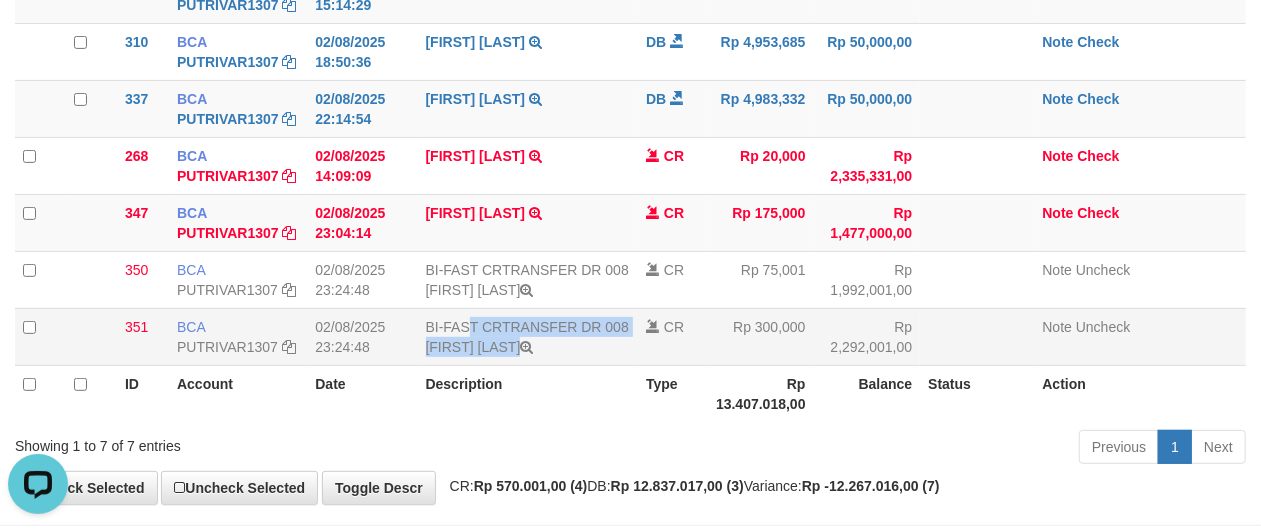click on "BI-FAST CRTRANSFER DR 008 HARRY NURDIANTO" at bounding box center (528, 336) 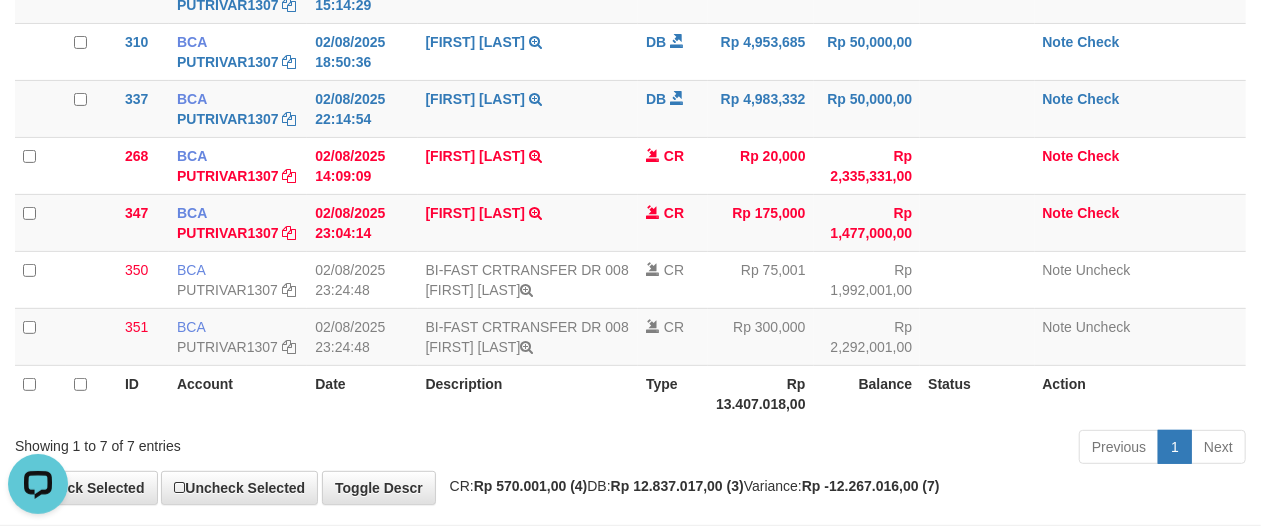 click on "Previous 1 Next" at bounding box center (893, 449) 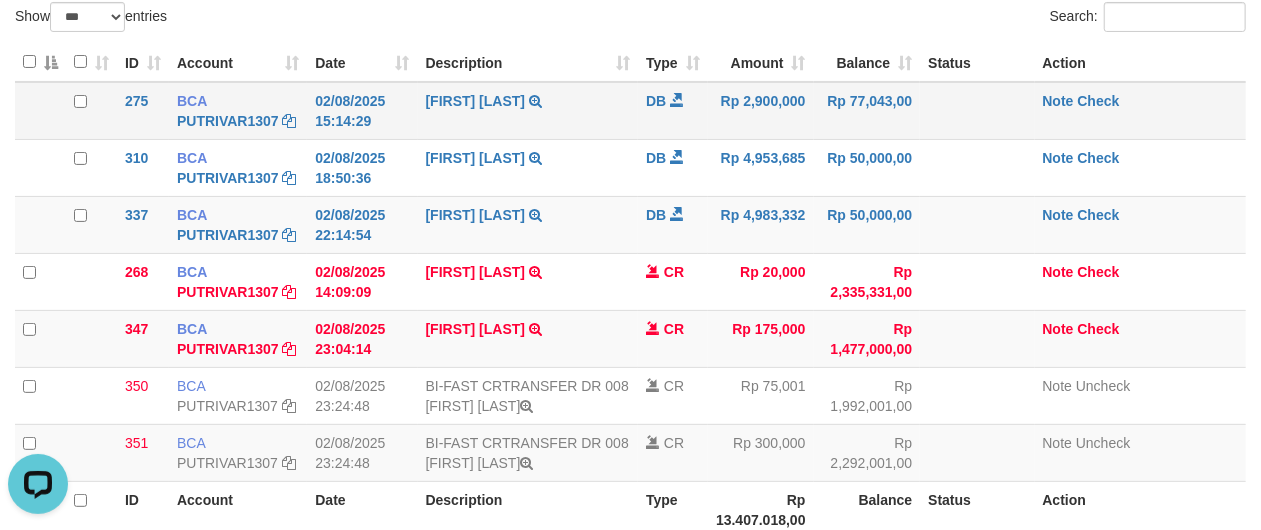scroll, scrollTop: 0, scrollLeft: 0, axis: both 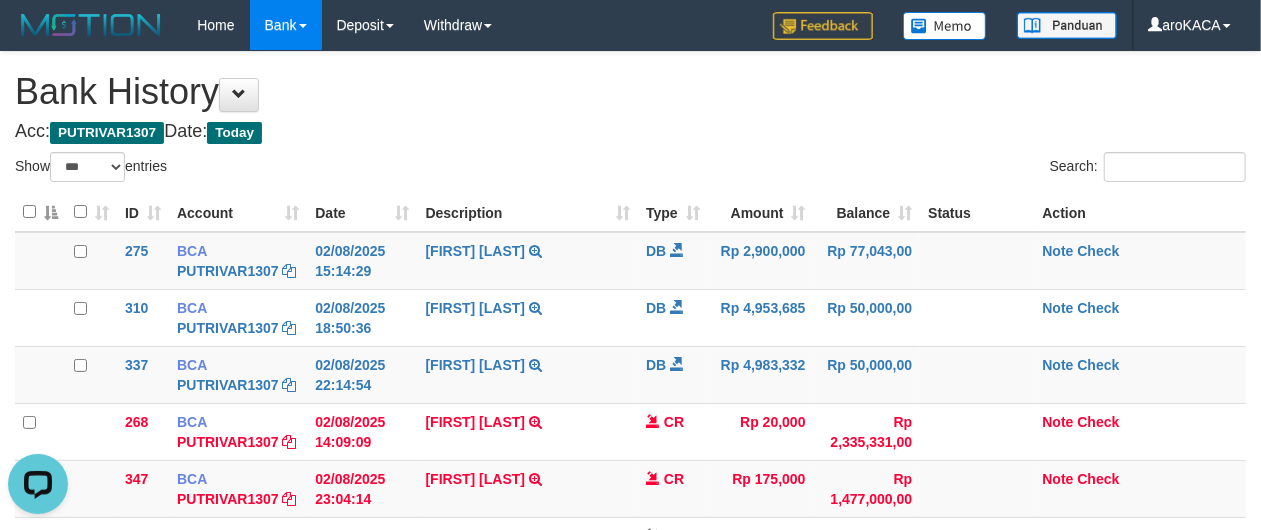 click on "Acc: 											 PUTRIVAR1307
Date:  Today" 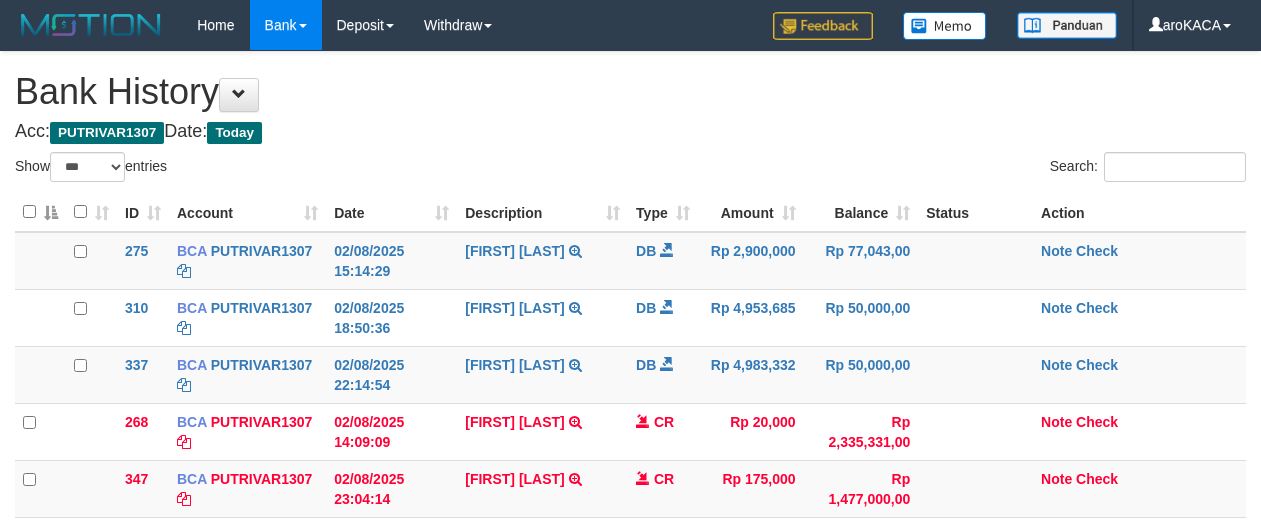 select on "***" 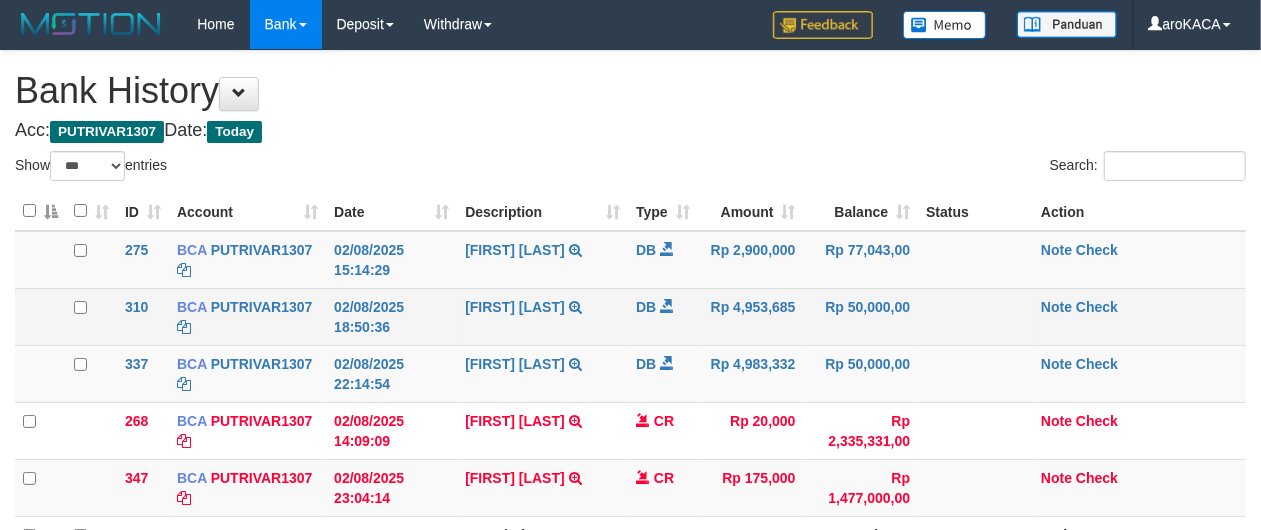 scroll, scrollTop: 0, scrollLeft: 0, axis: both 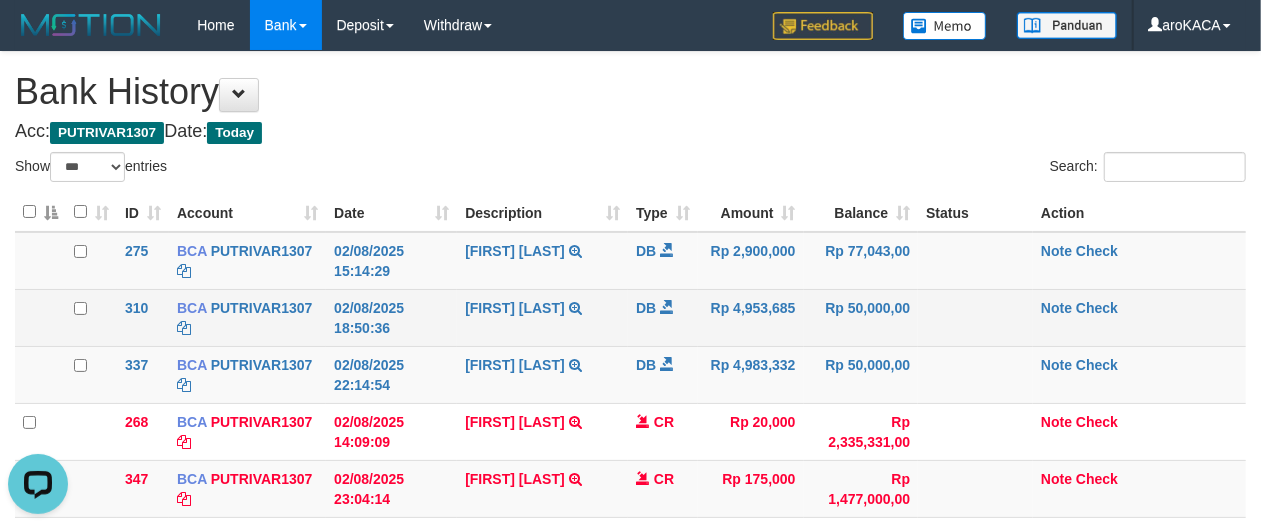 click on "Bank History" at bounding box center [630, 92] 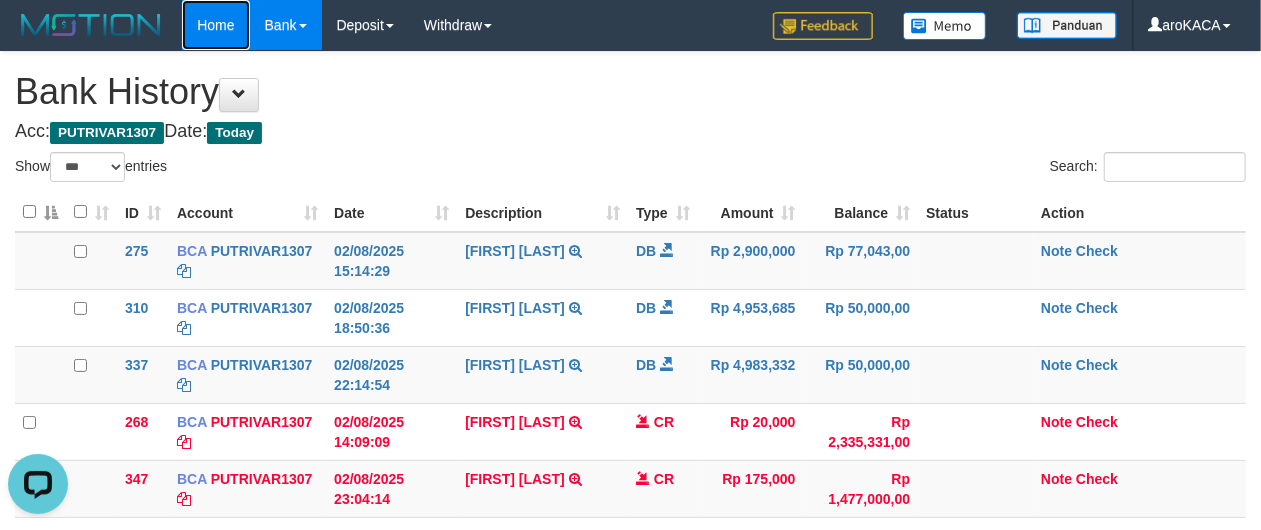 click on "Home" at bounding box center [215, 25] 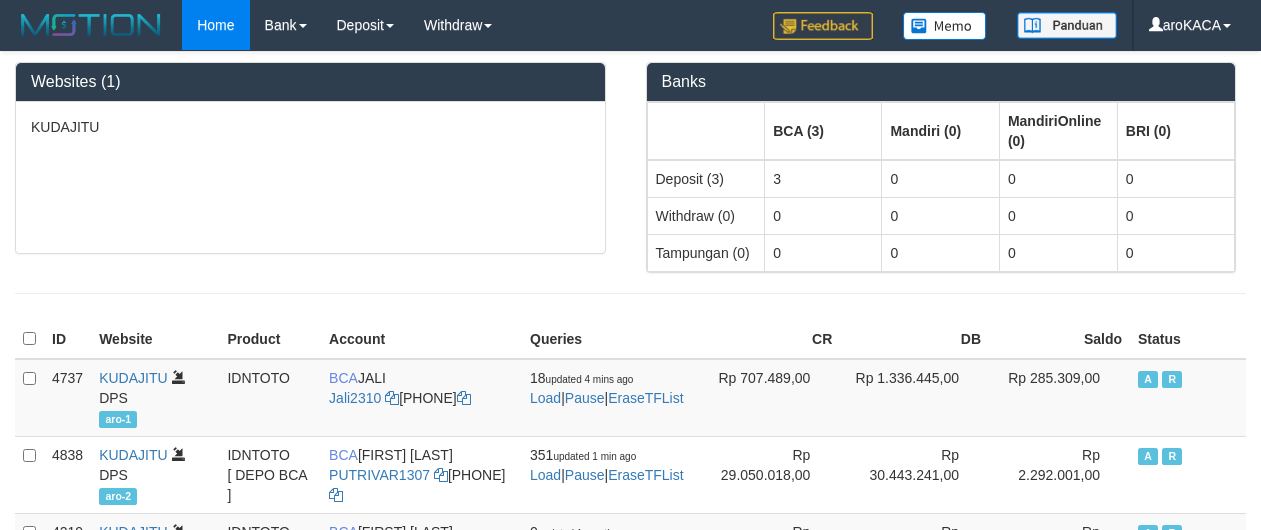 scroll, scrollTop: 0, scrollLeft: 0, axis: both 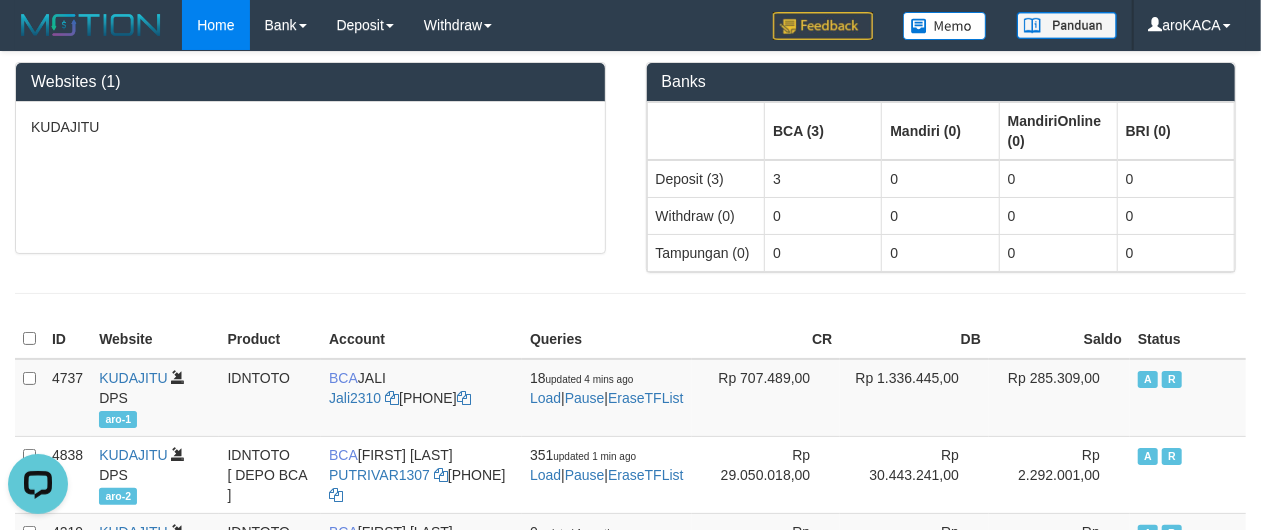 click at bounding box center [630, 293] 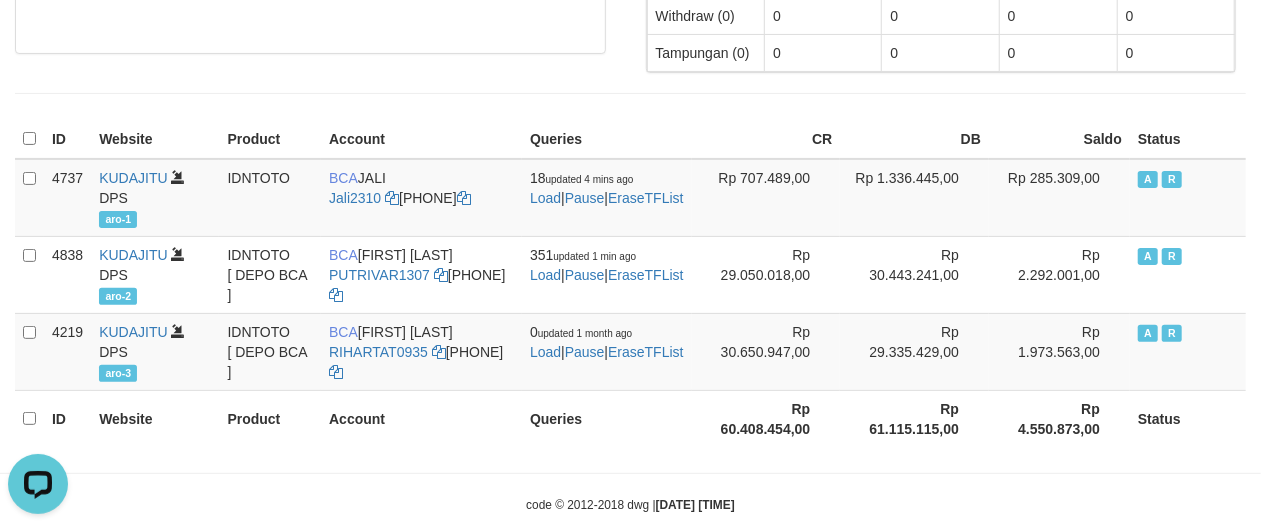 scroll, scrollTop: 236, scrollLeft: 0, axis: vertical 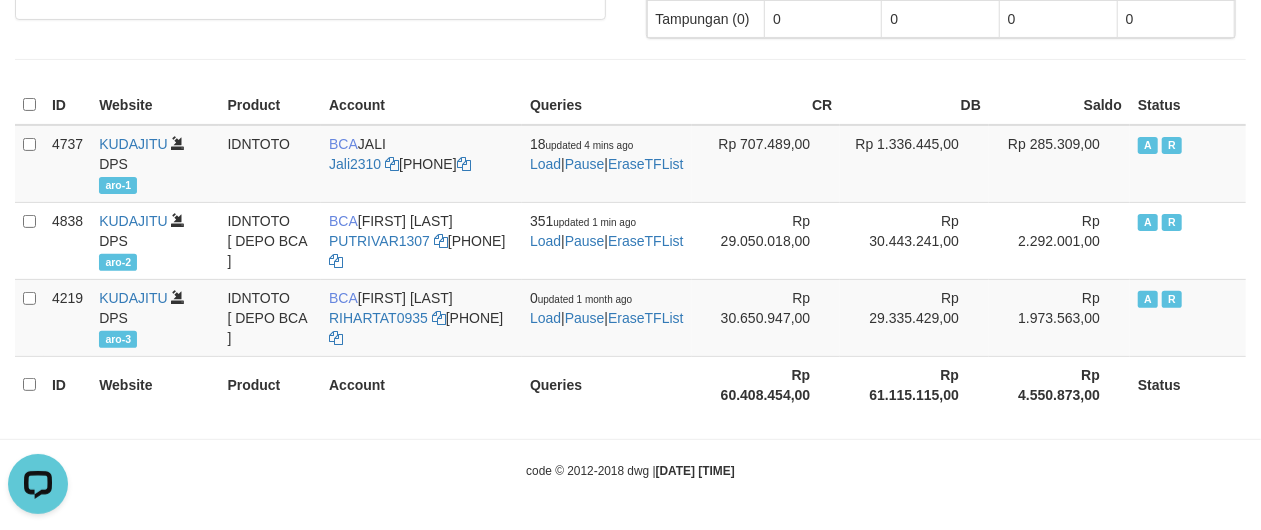 click at bounding box center (630, 59) 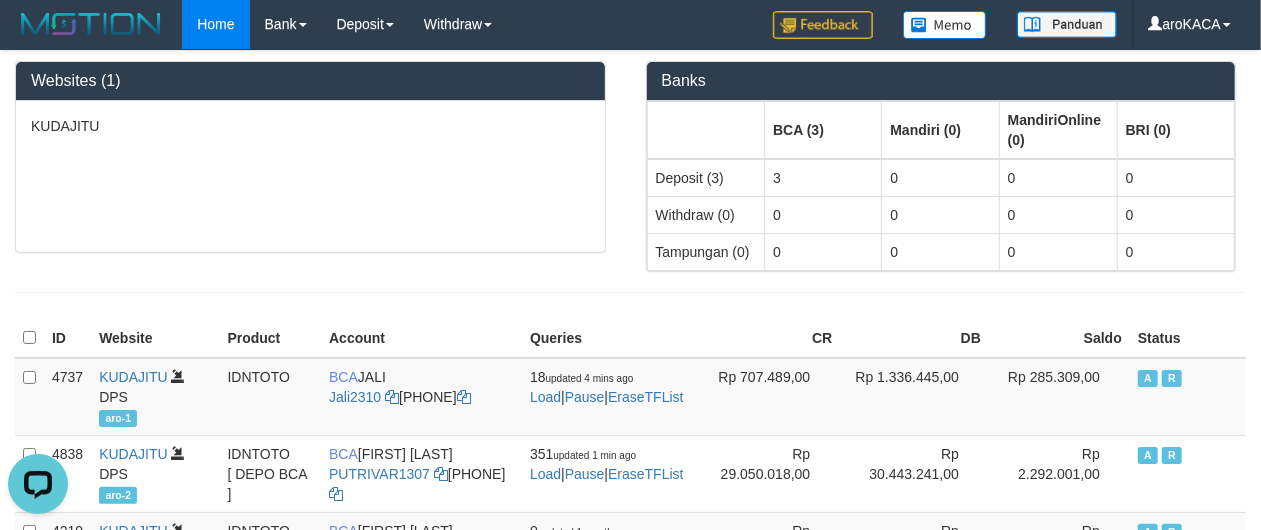 scroll, scrollTop: 0, scrollLeft: 0, axis: both 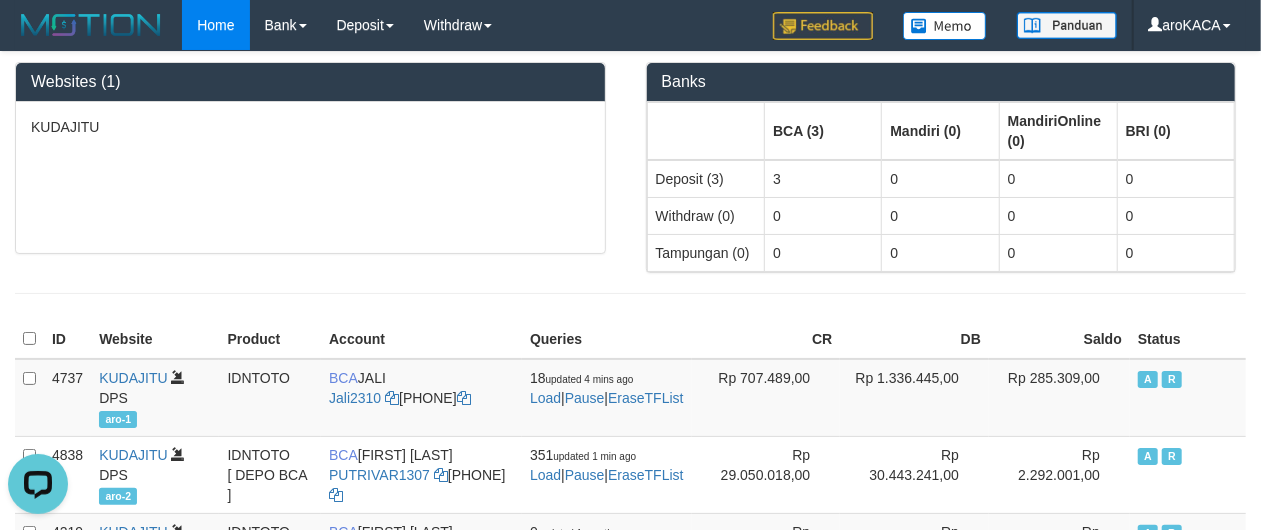 click at bounding box center [630, 293] 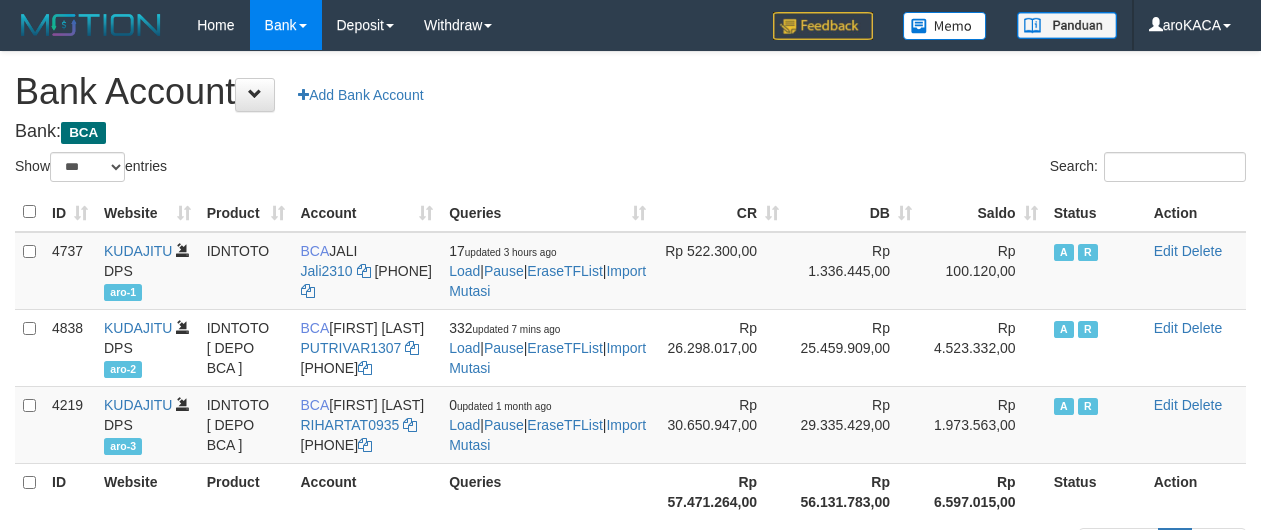 select on "***" 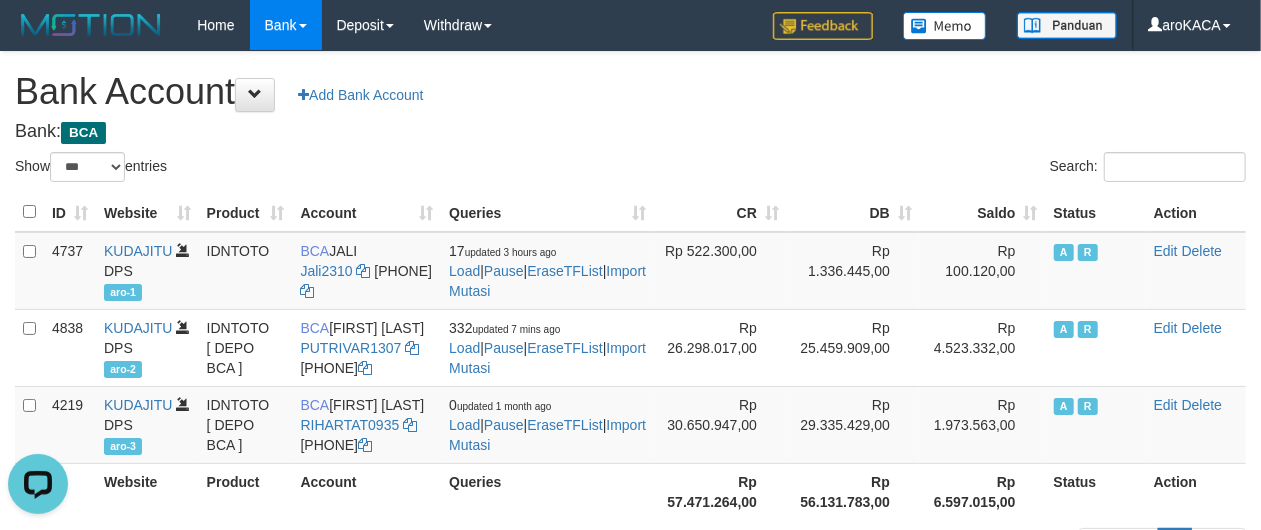 scroll, scrollTop: 0, scrollLeft: 0, axis: both 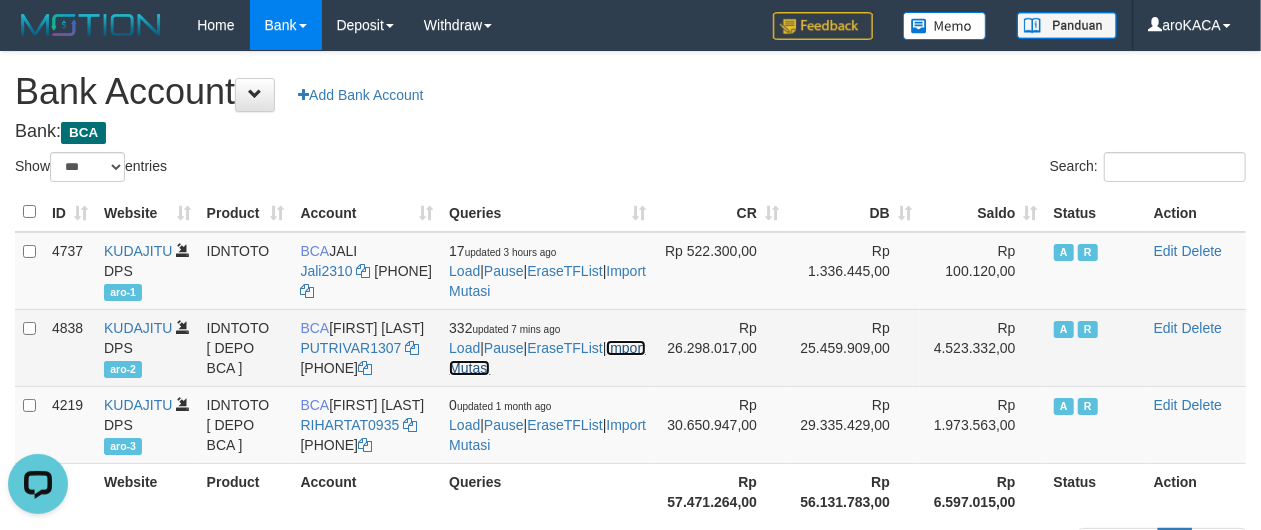 click on "Import Mutasi" at bounding box center [547, 358] 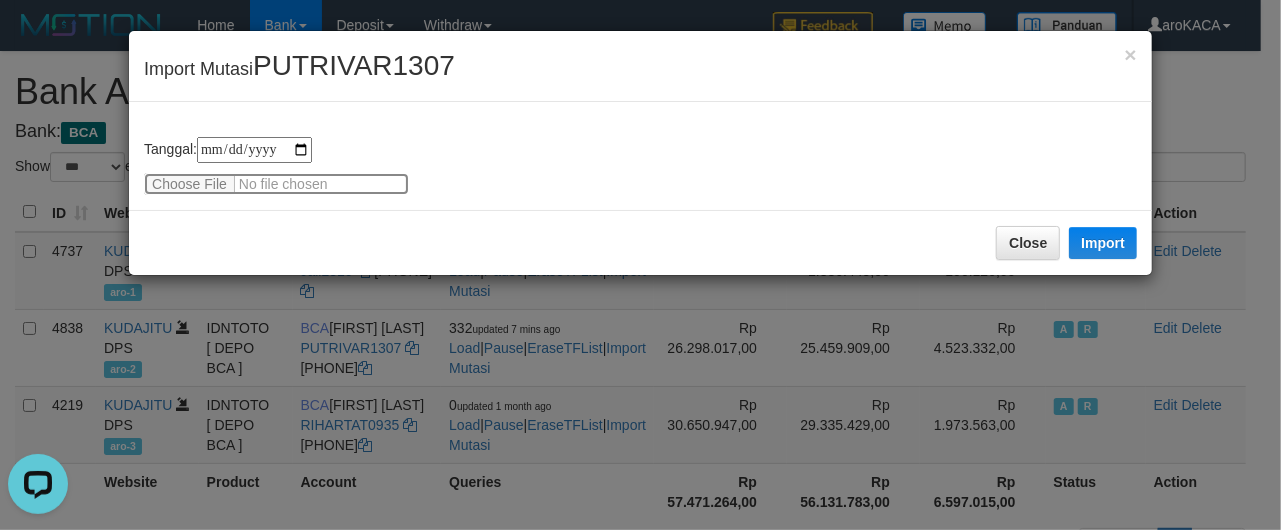 click at bounding box center (276, 184) 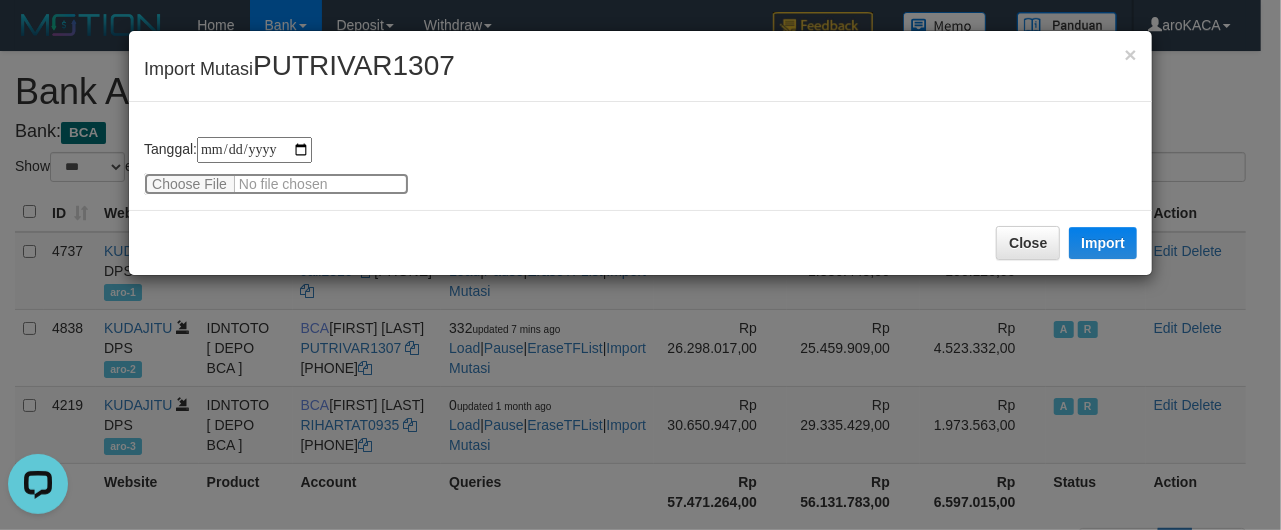 type on "**********" 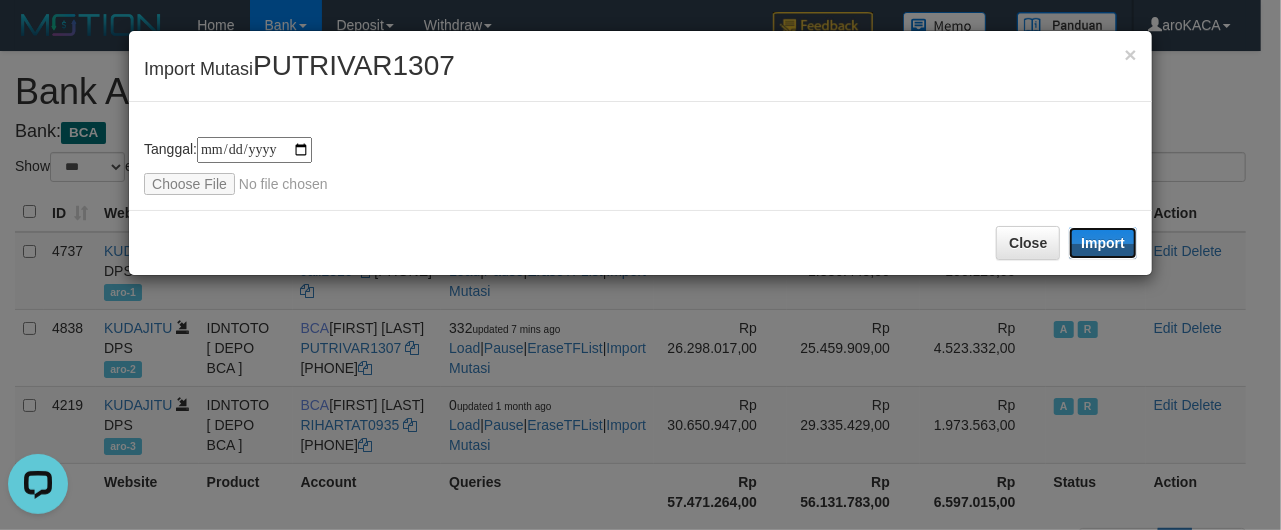 click on "Import" at bounding box center [1103, 243] 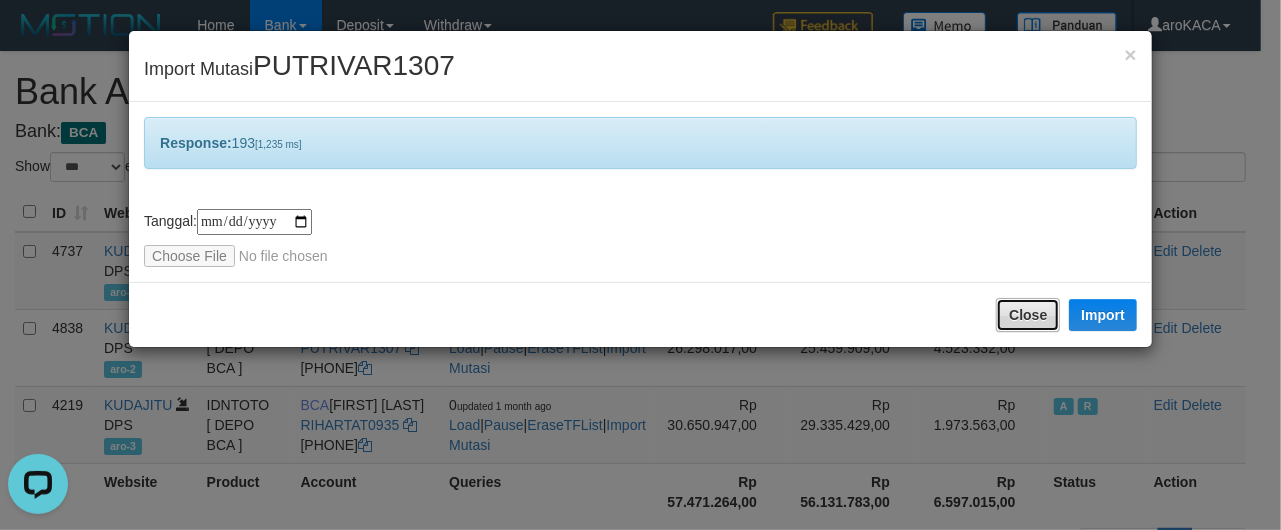 click on "Close" at bounding box center [1028, 315] 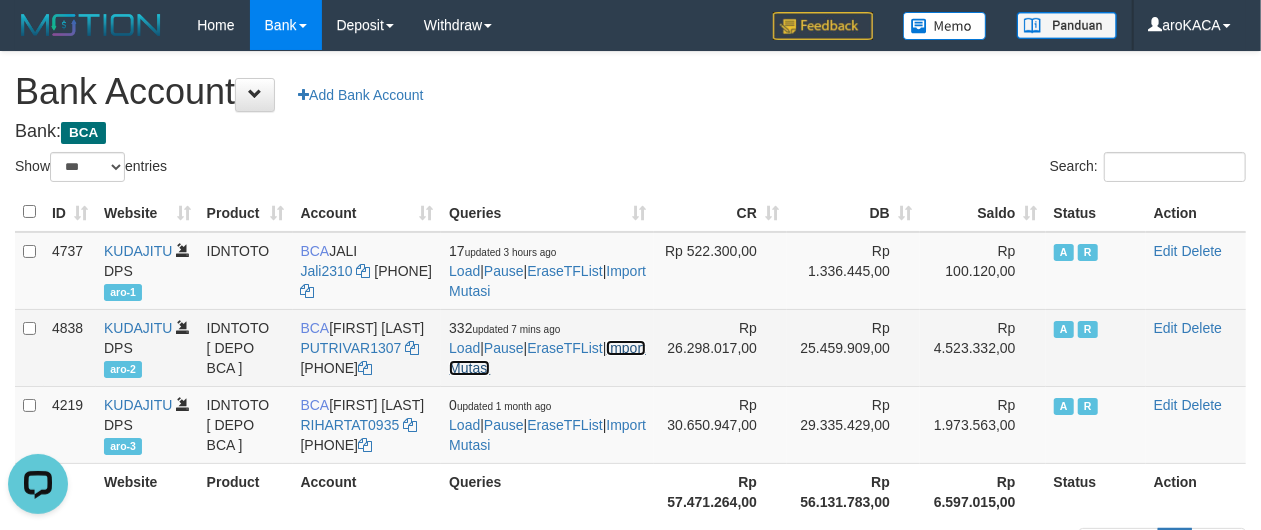 click on "Import Mutasi" at bounding box center [547, 358] 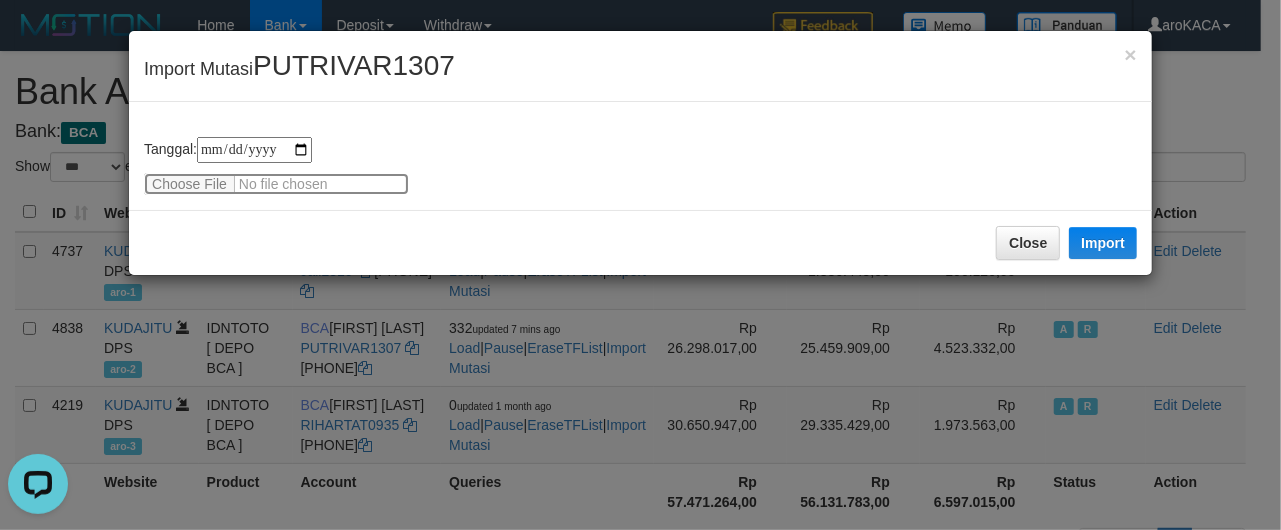click at bounding box center [276, 184] 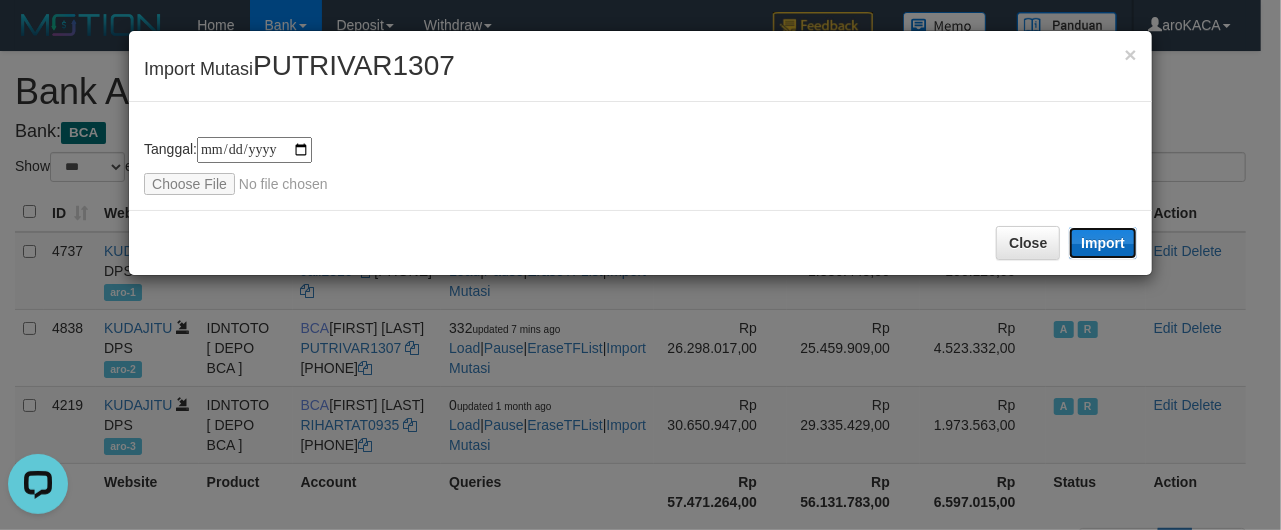 click on "Import" at bounding box center [1103, 243] 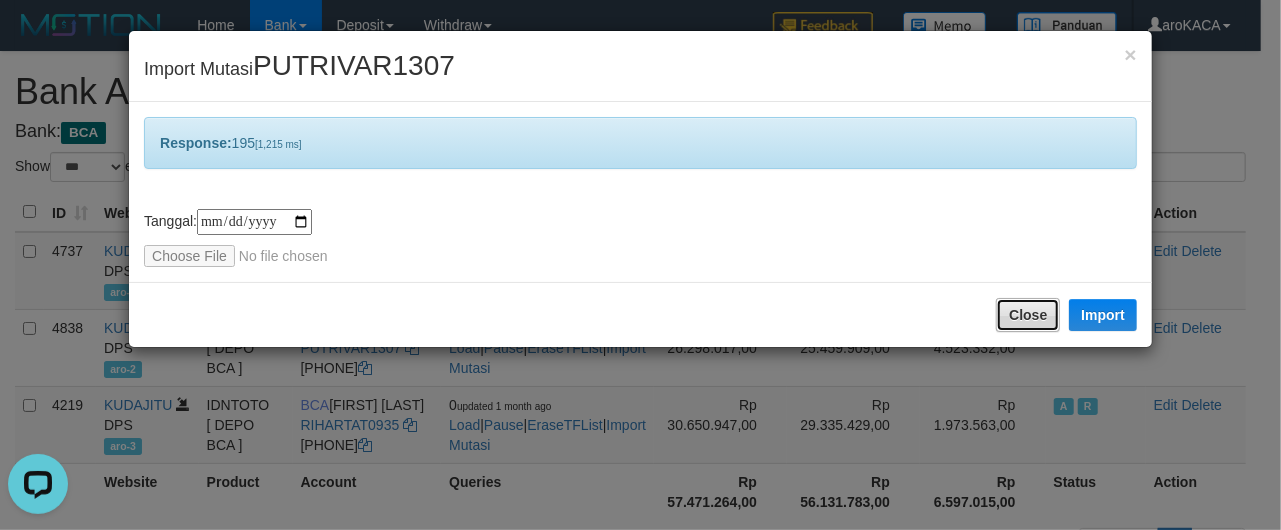 click on "Close" at bounding box center (1028, 315) 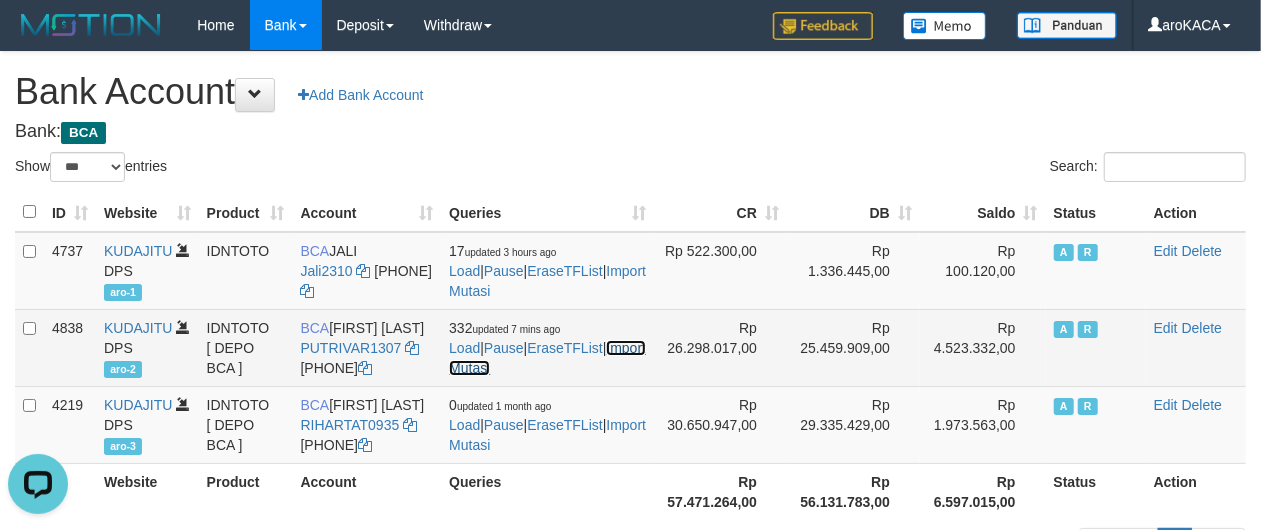 click on "Import Mutasi" at bounding box center (547, 358) 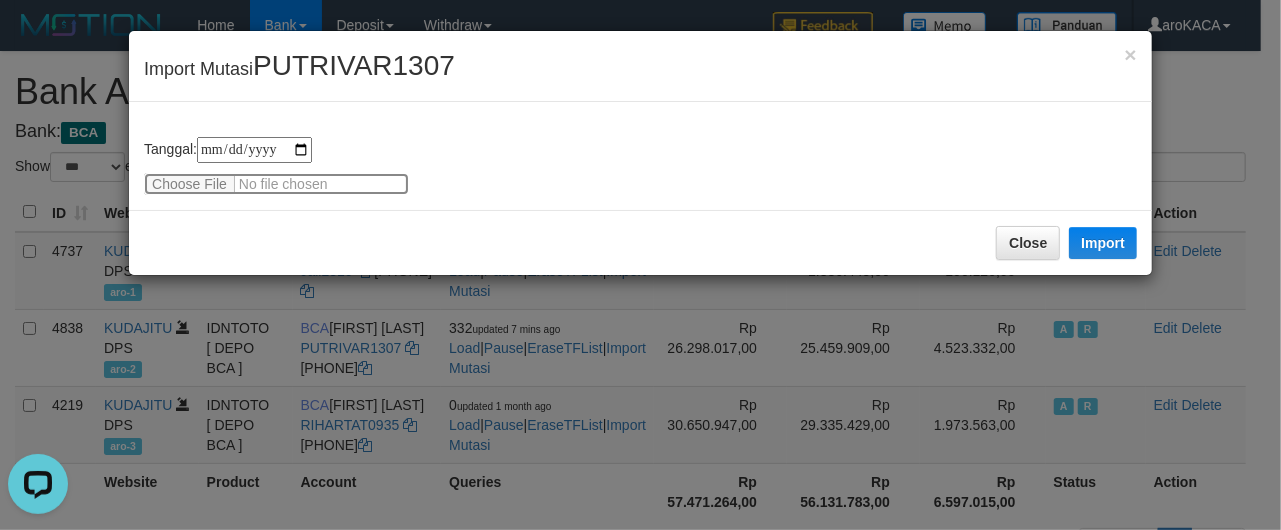 click at bounding box center [276, 184] 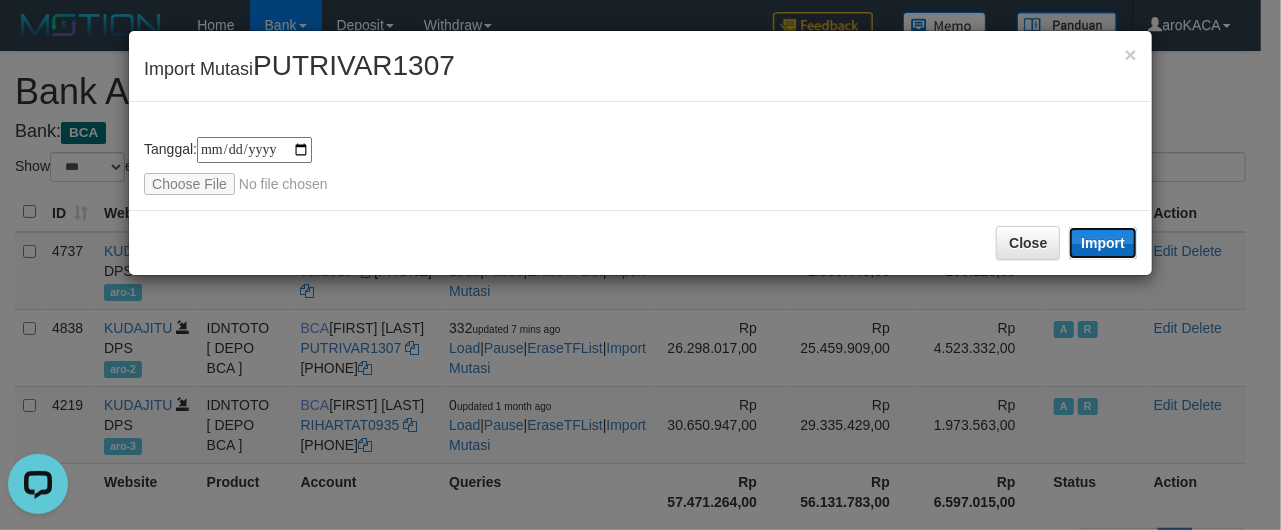 click on "Import" at bounding box center [1103, 243] 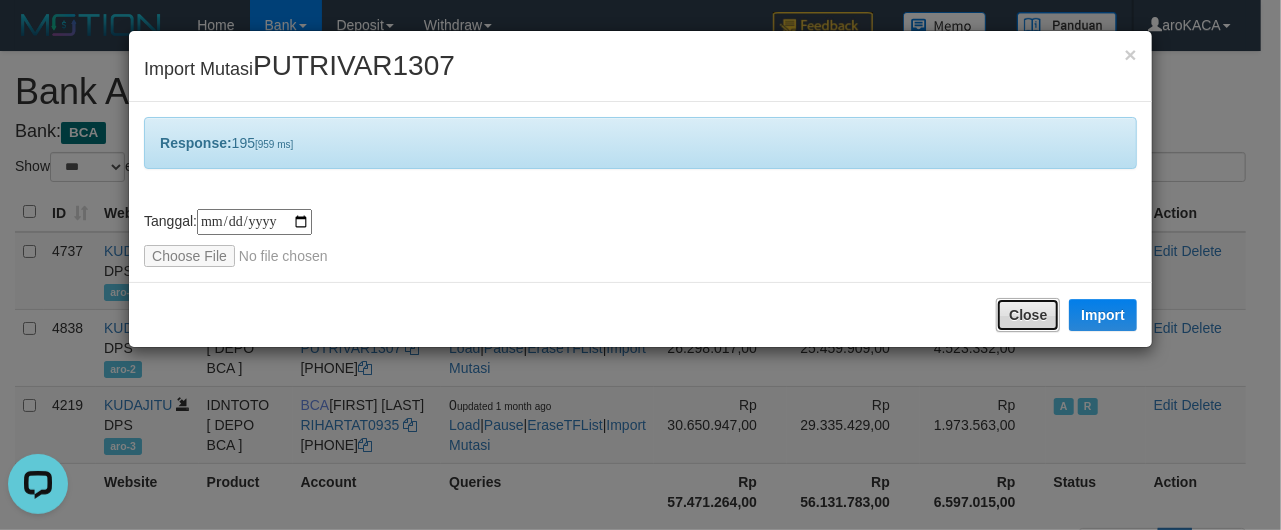 click on "Close" at bounding box center (1028, 315) 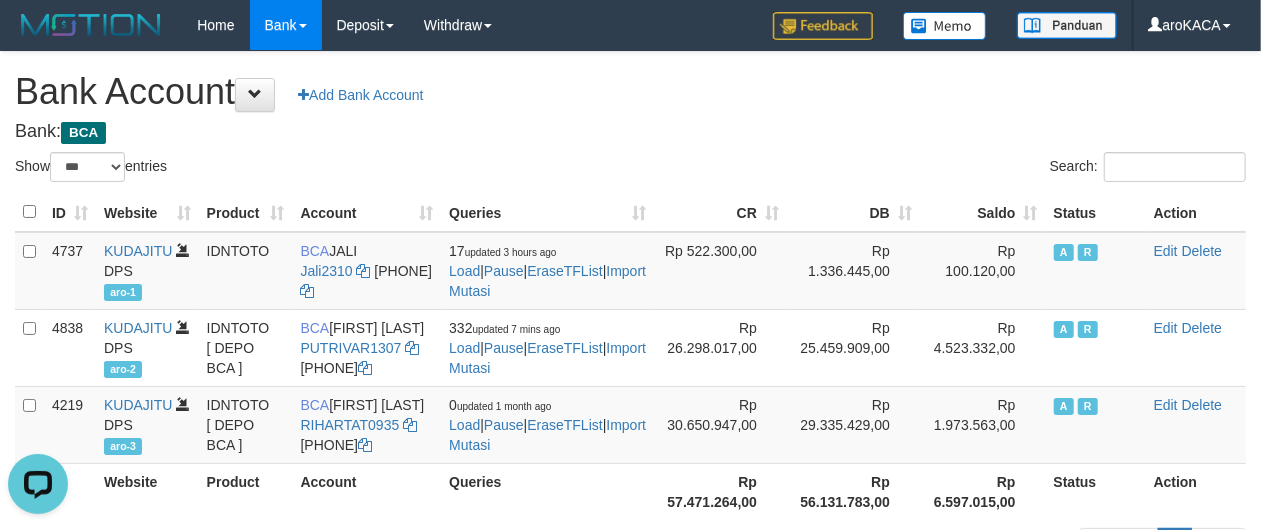 click on "Bank Account
Add Bank Account" at bounding box center (630, 92) 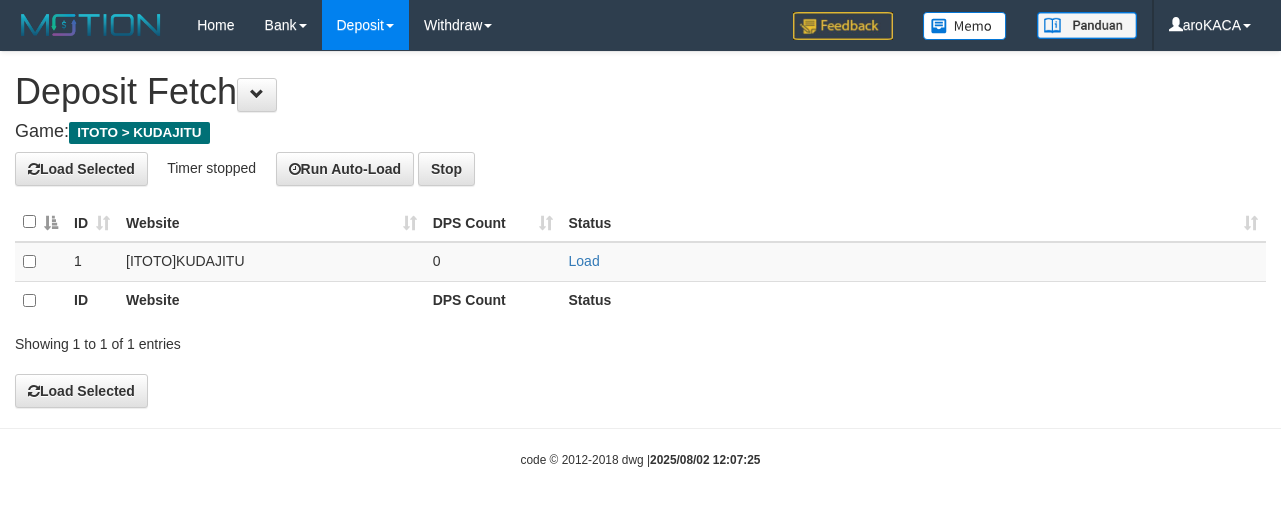 scroll, scrollTop: 0, scrollLeft: 0, axis: both 